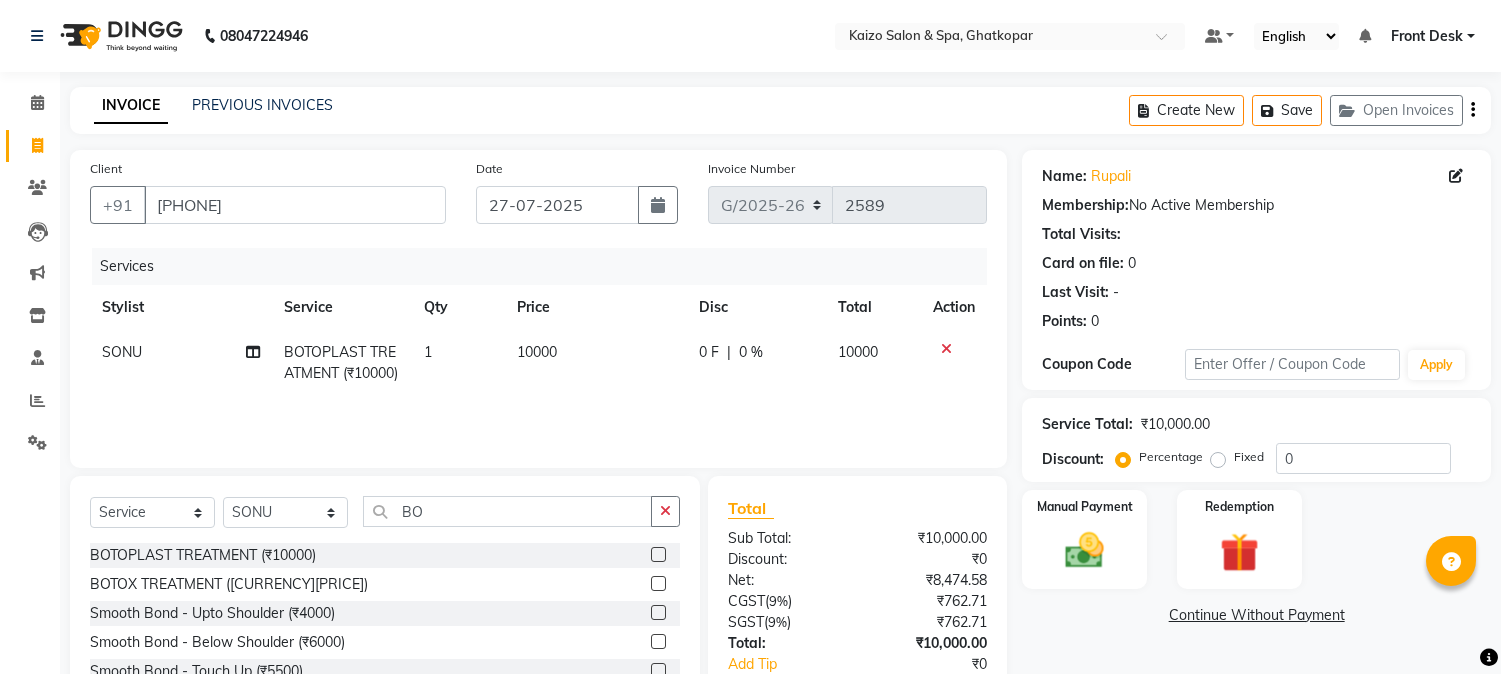 select on "service" 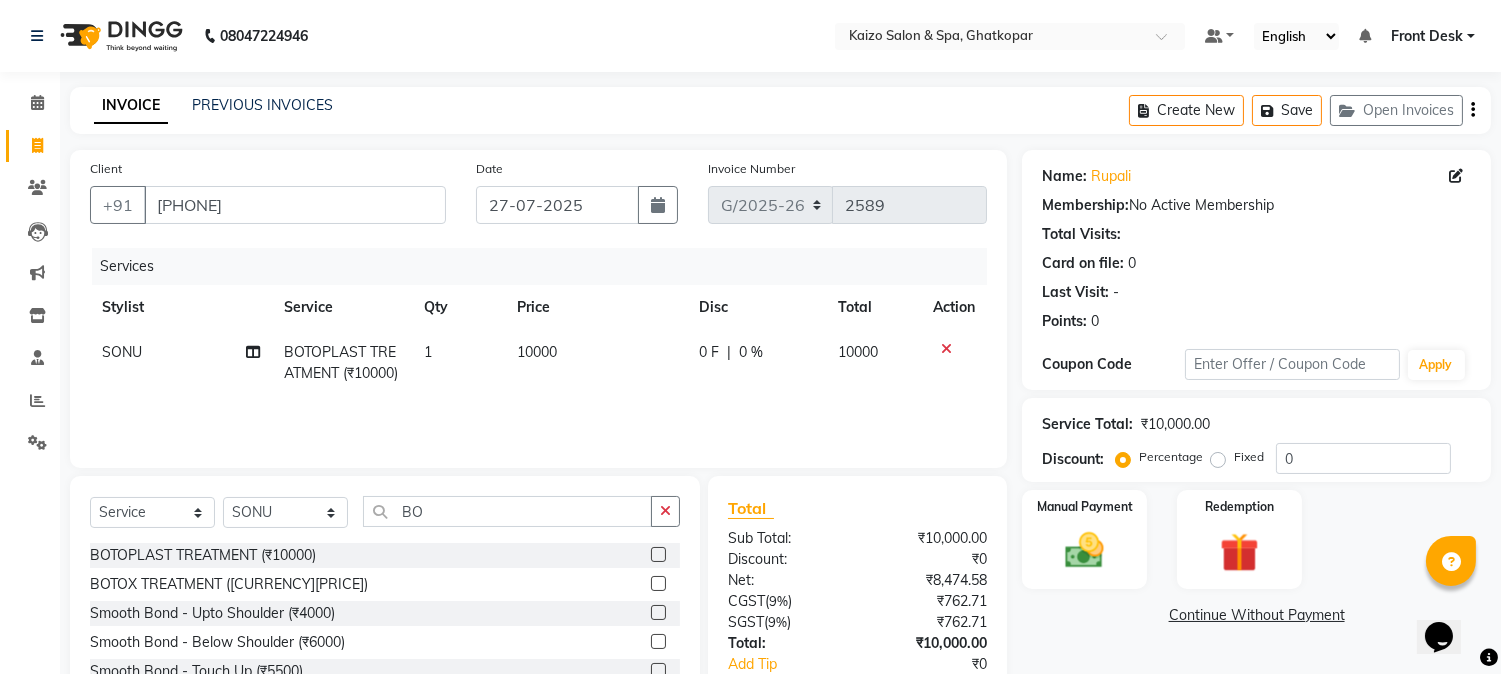 scroll, scrollTop: 0, scrollLeft: 0, axis: both 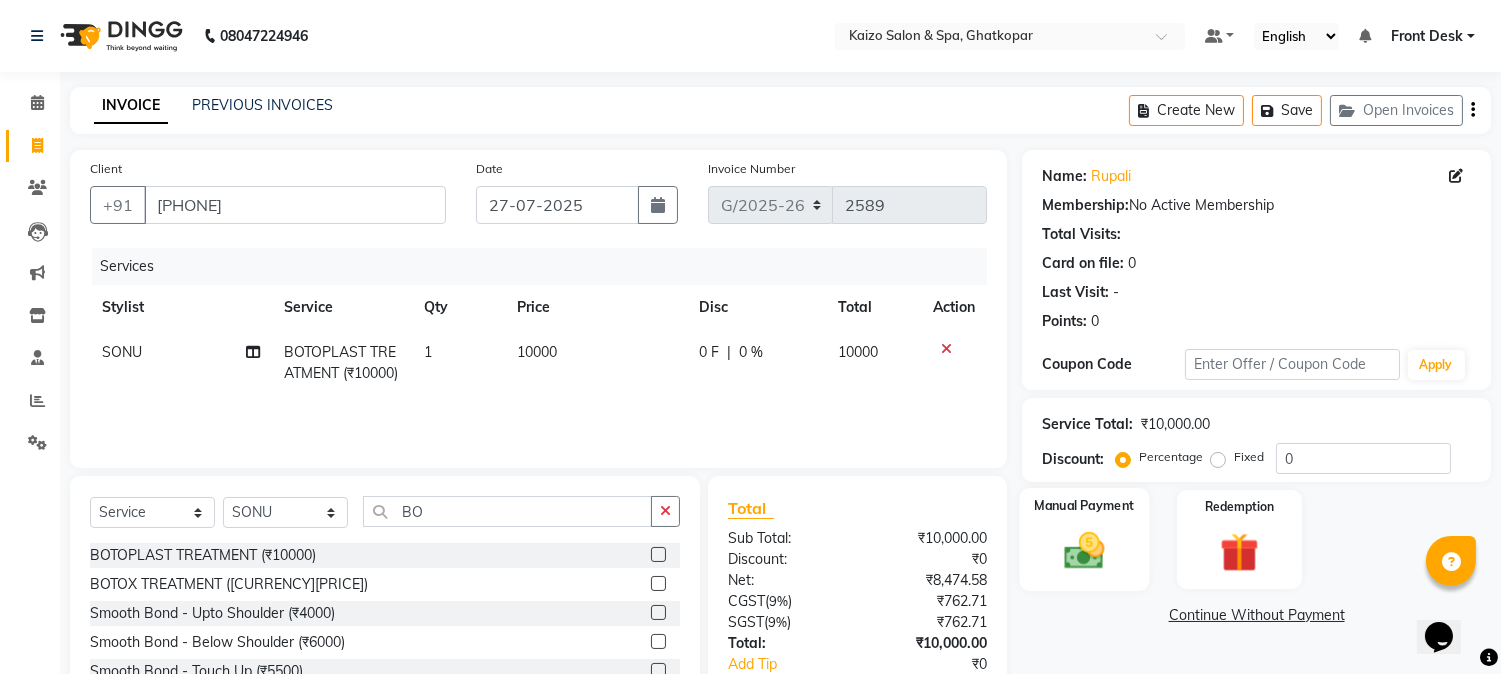 click 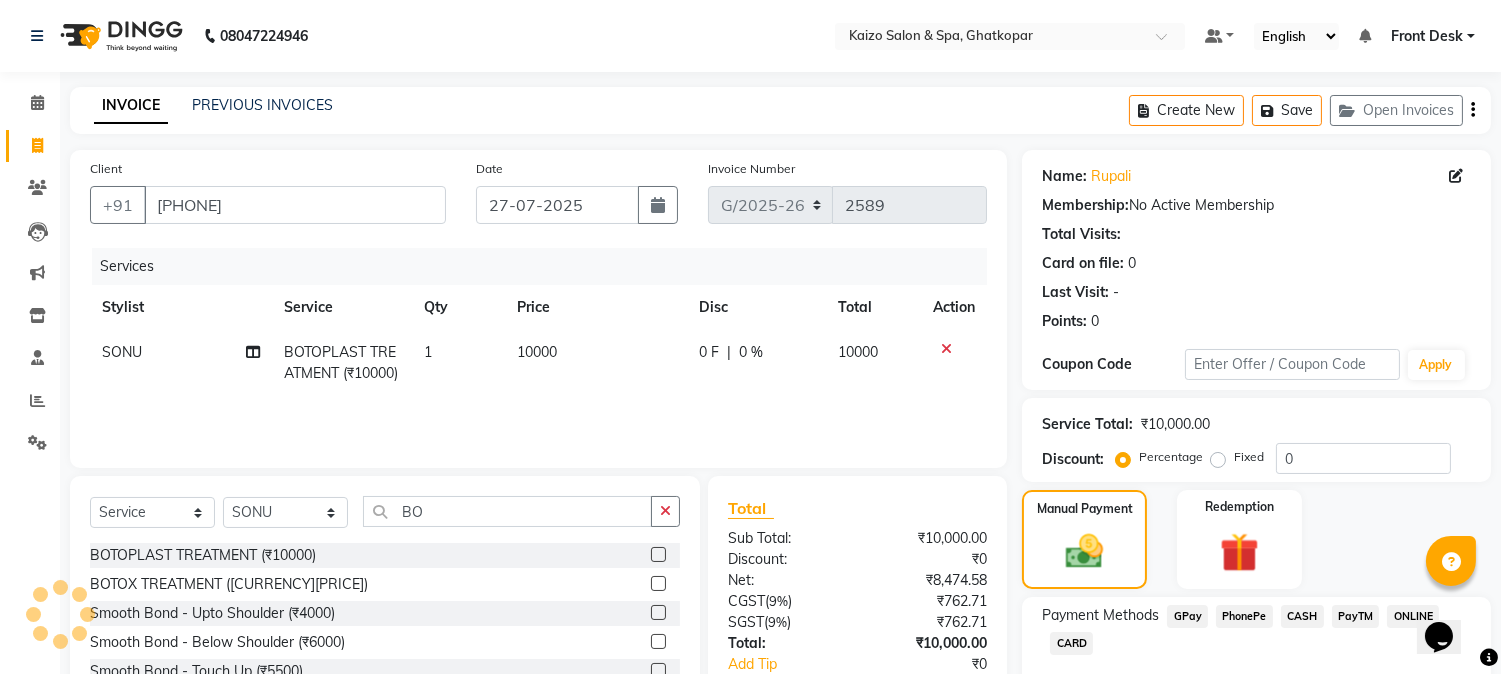 click on "PhonePe" 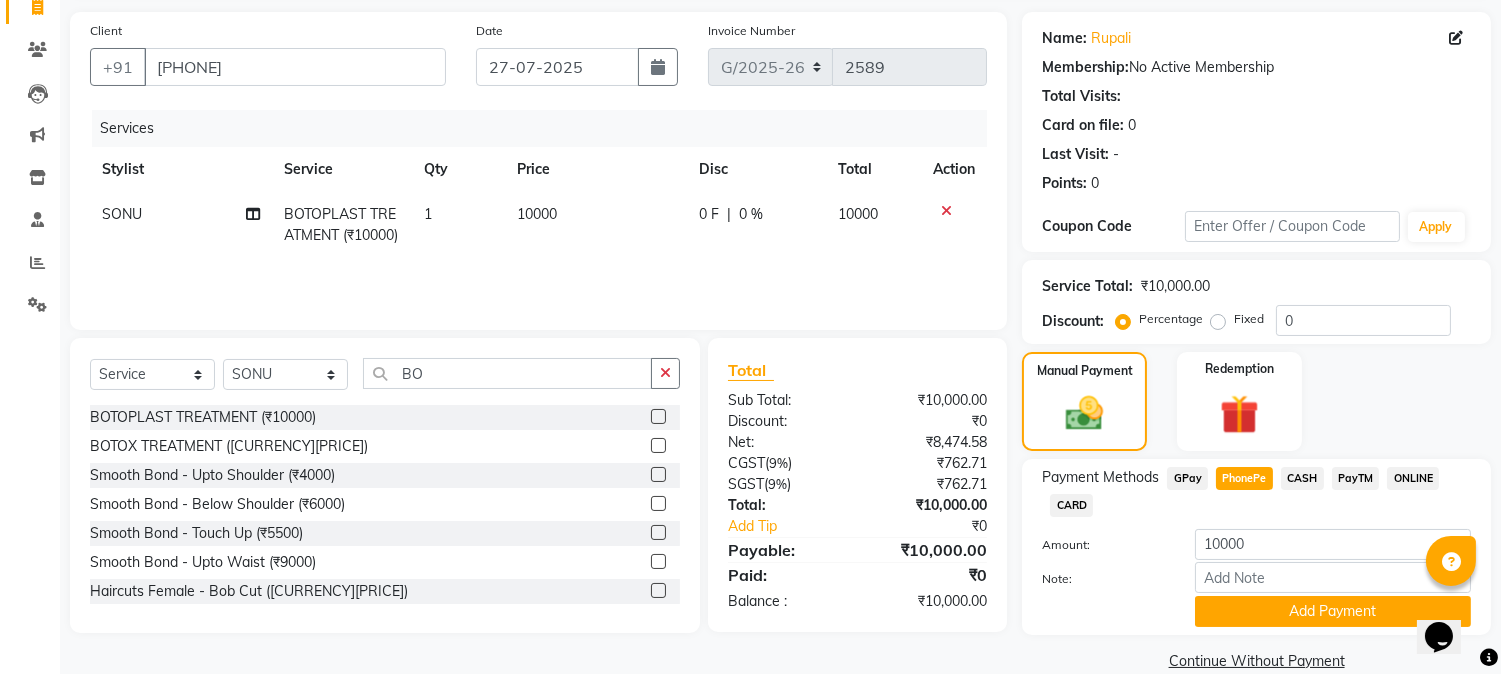 scroll, scrollTop: 170, scrollLeft: 0, axis: vertical 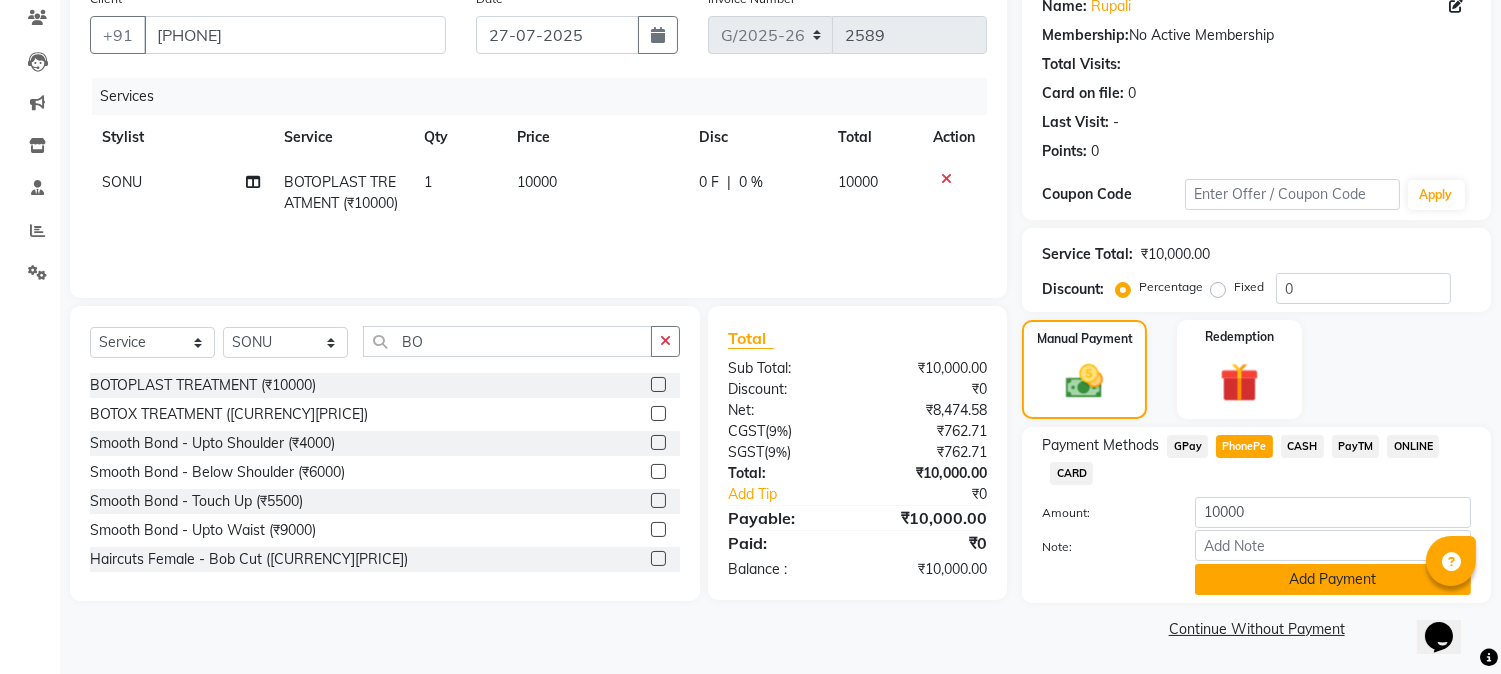 click on "Add Payment" 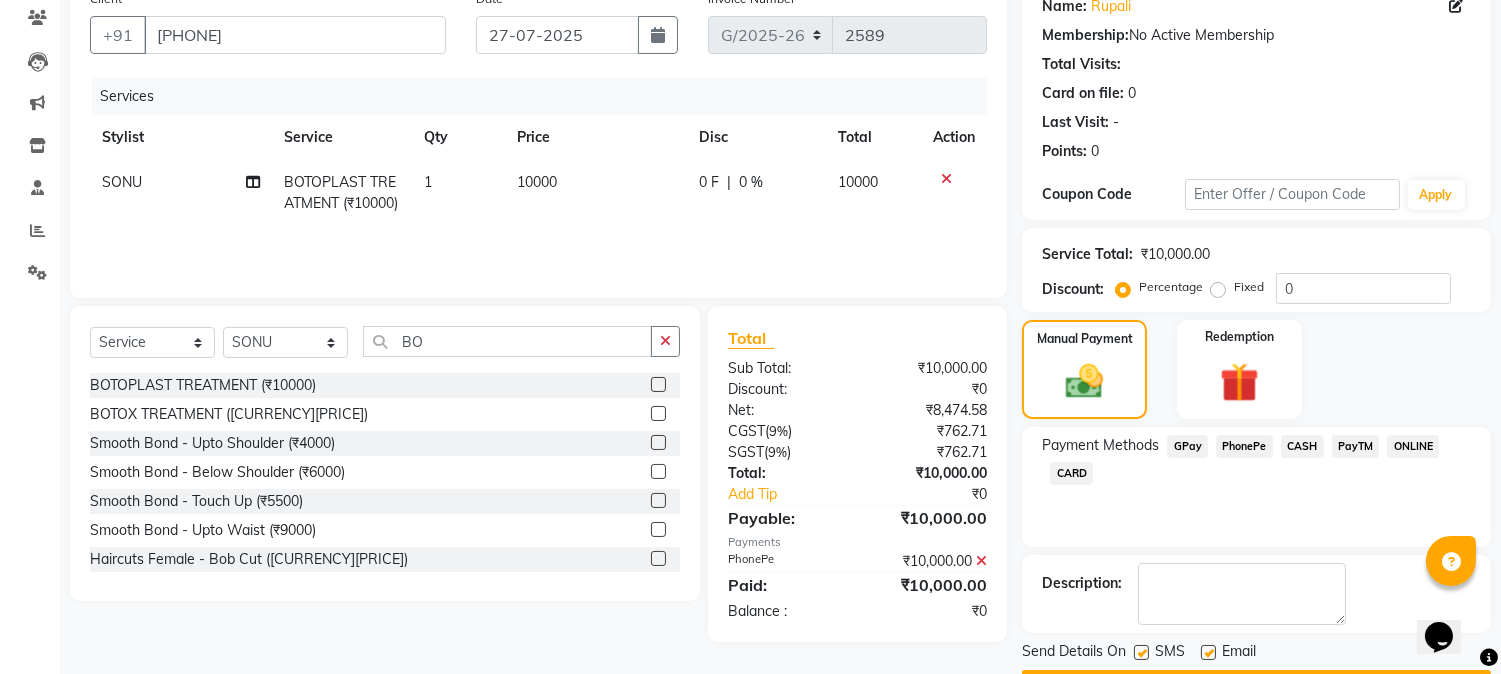 click 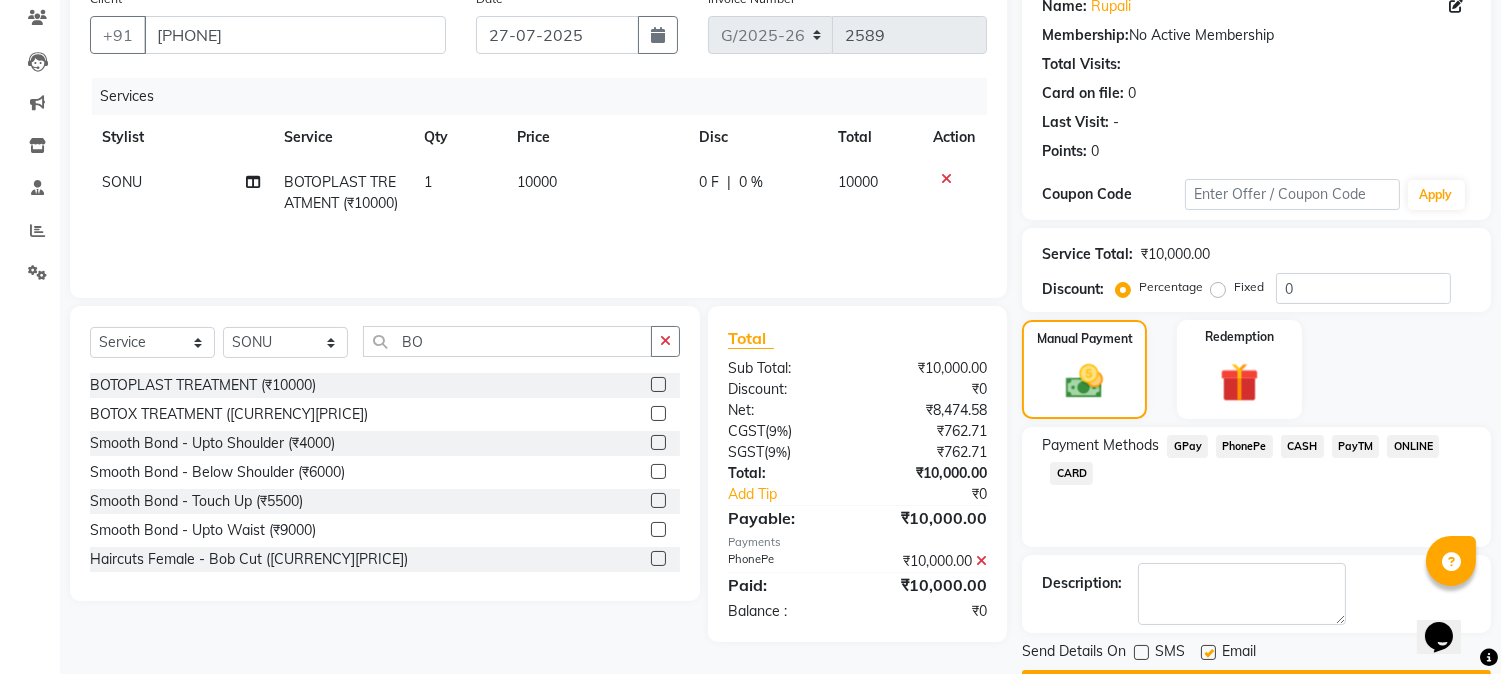 click 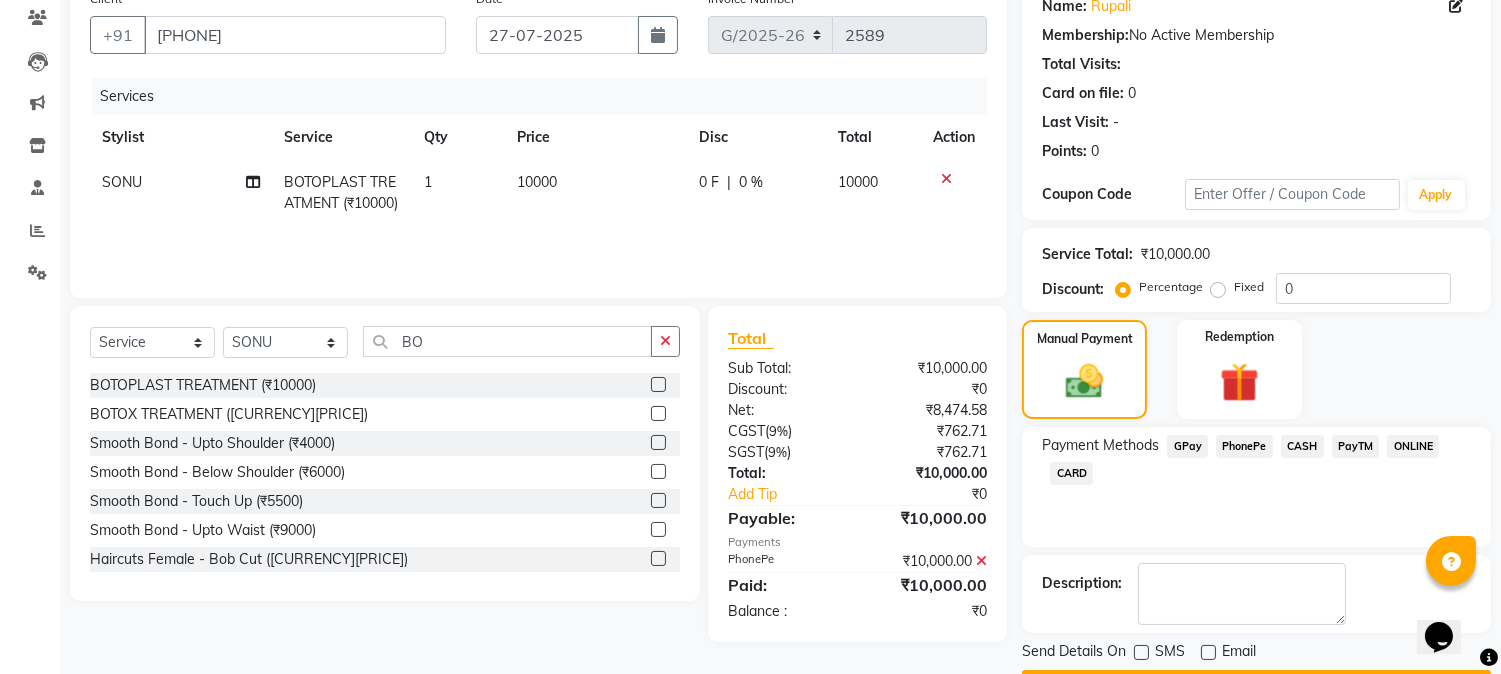 scroll, scrollTop: 225, scrollLeft: 0, axis: vertical 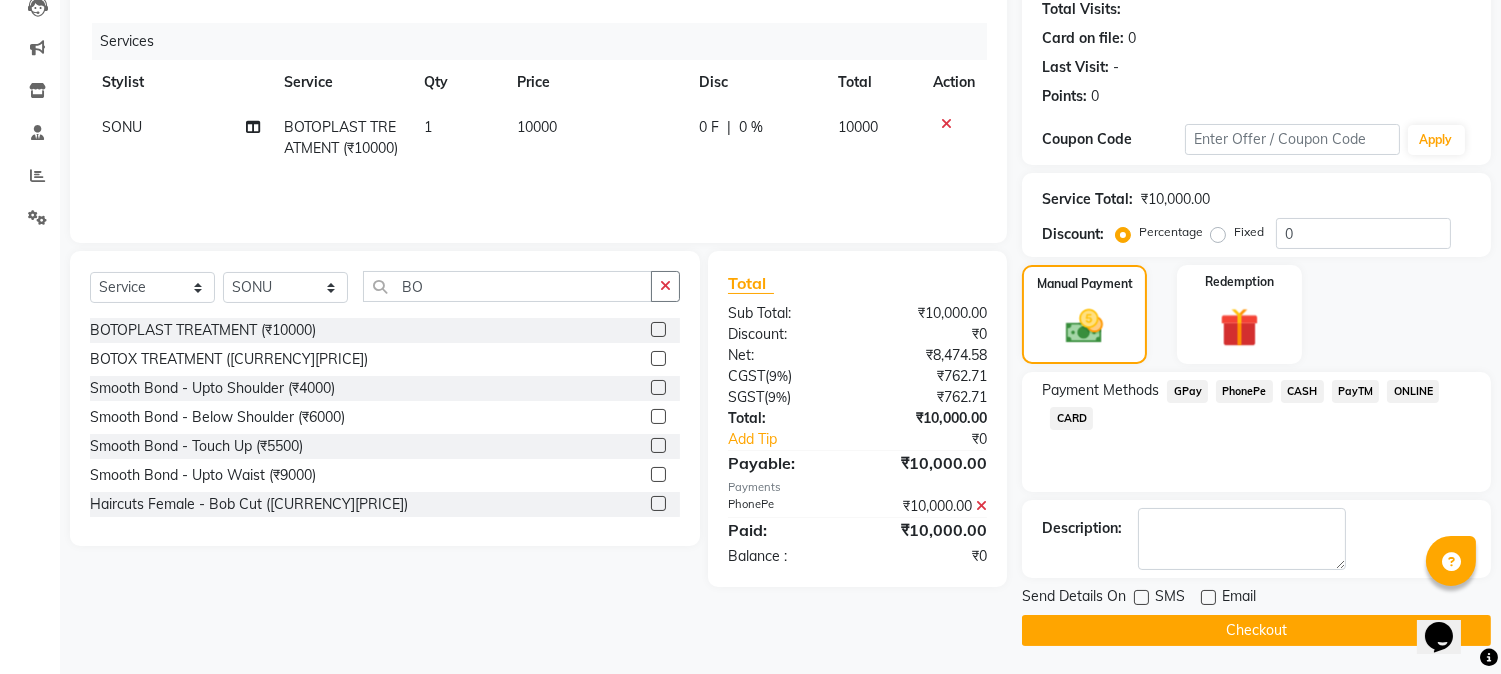 click on "Checkout" 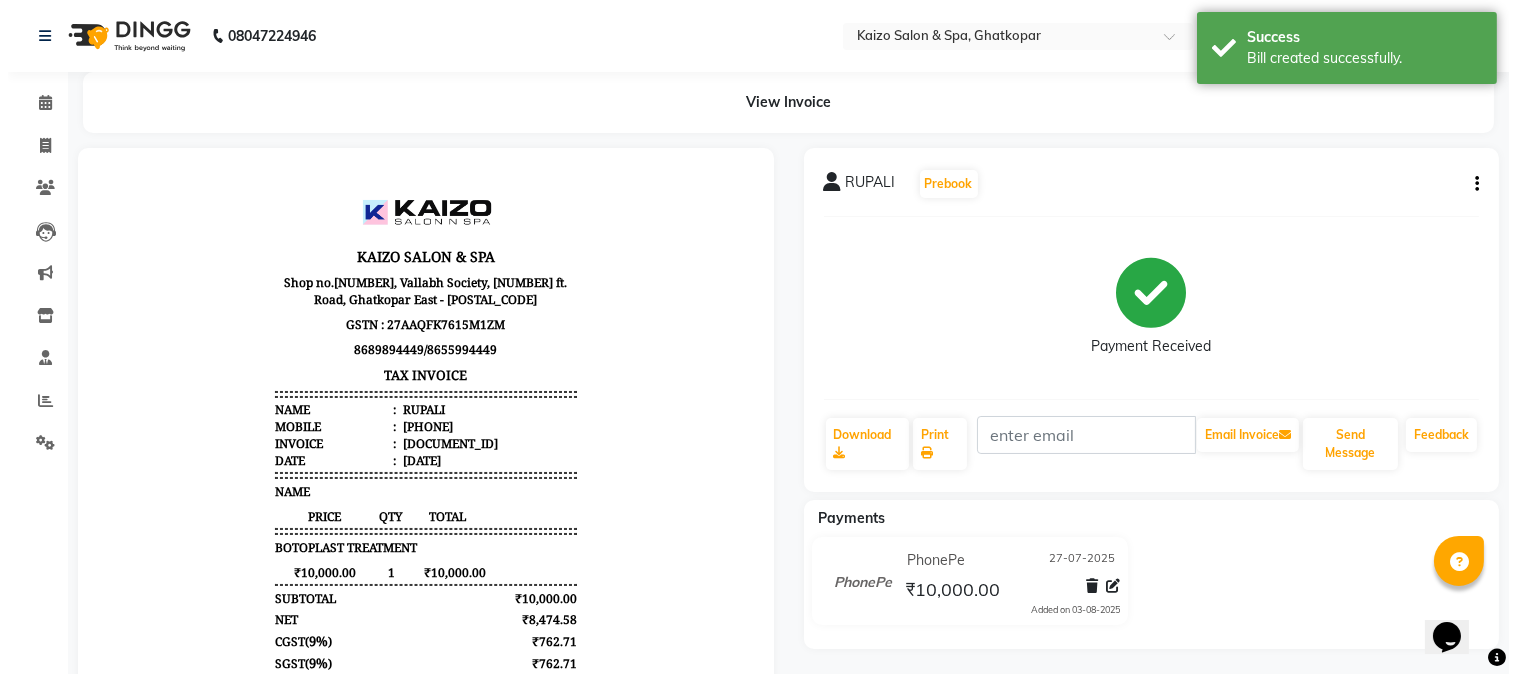 scroll, scrollTop: 0, scrollLeft: 0, axis: both 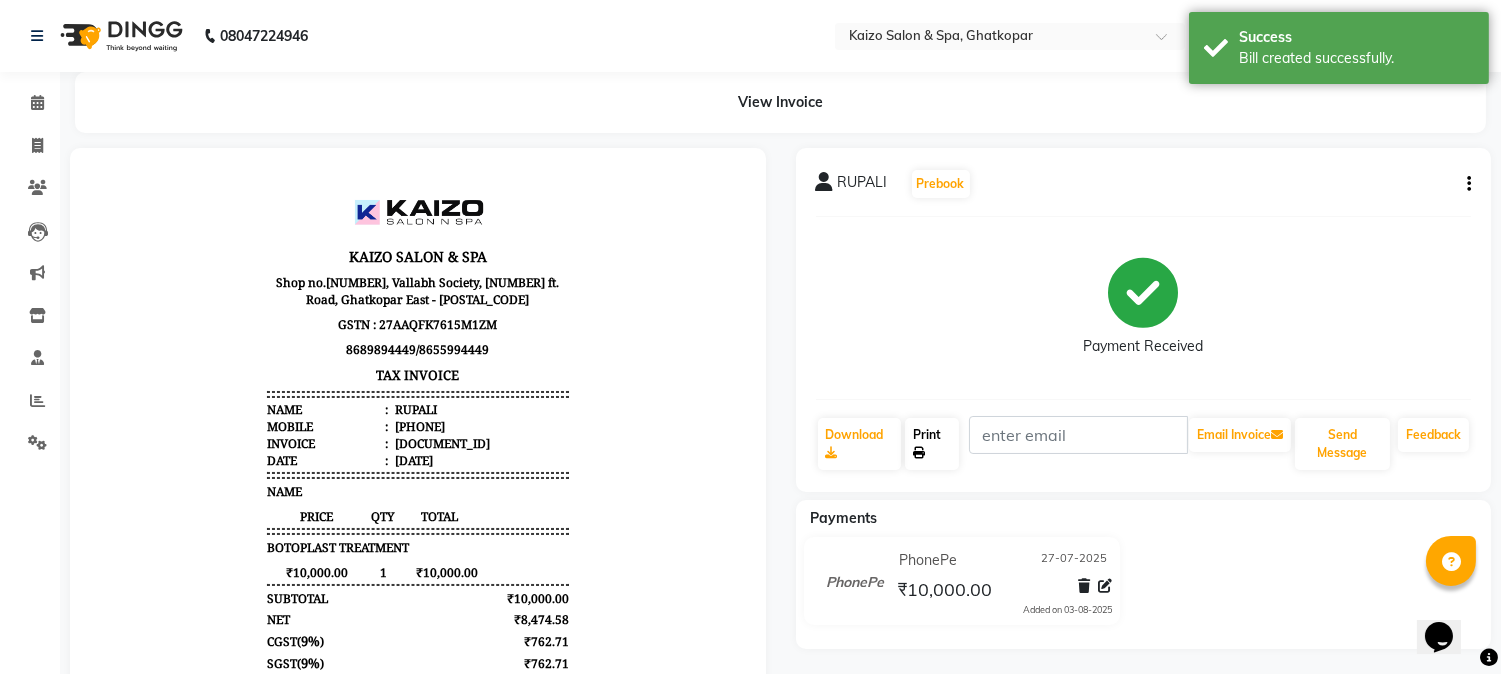 click on "Print" 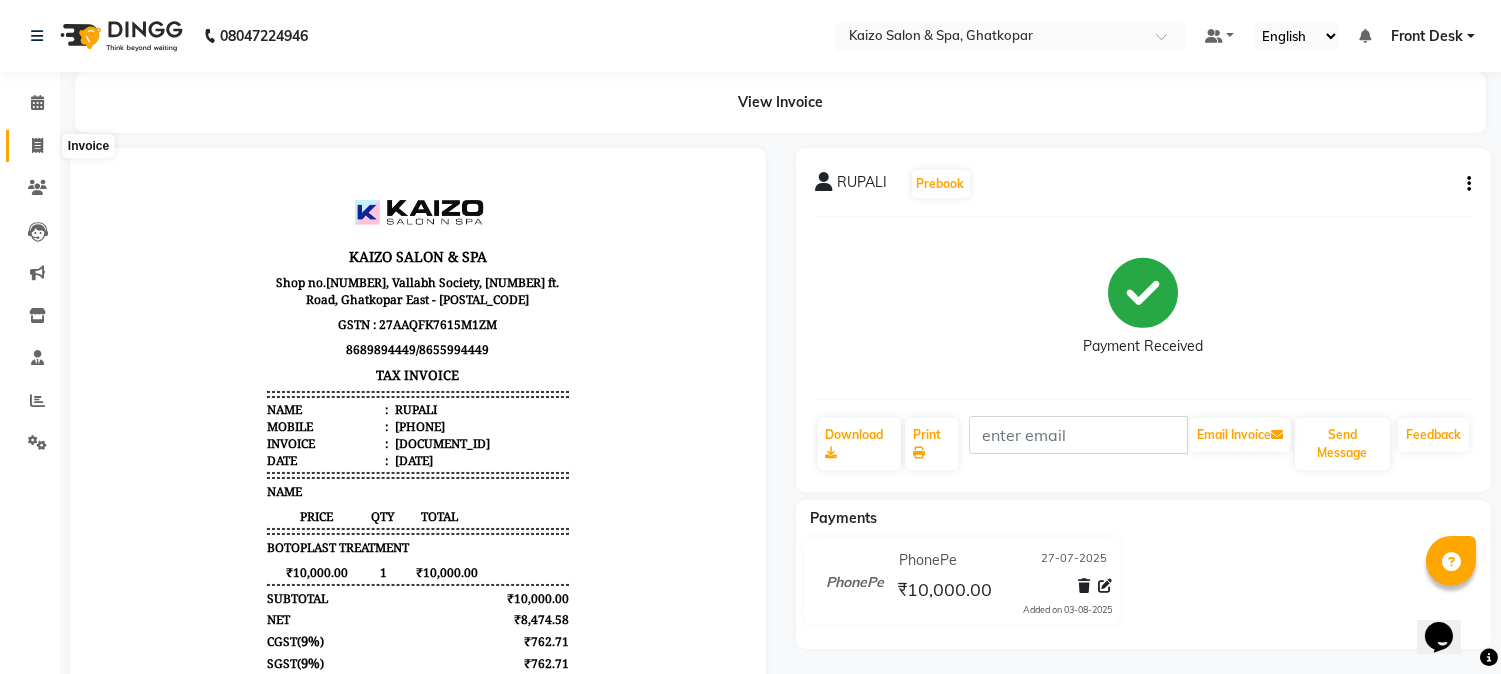 click 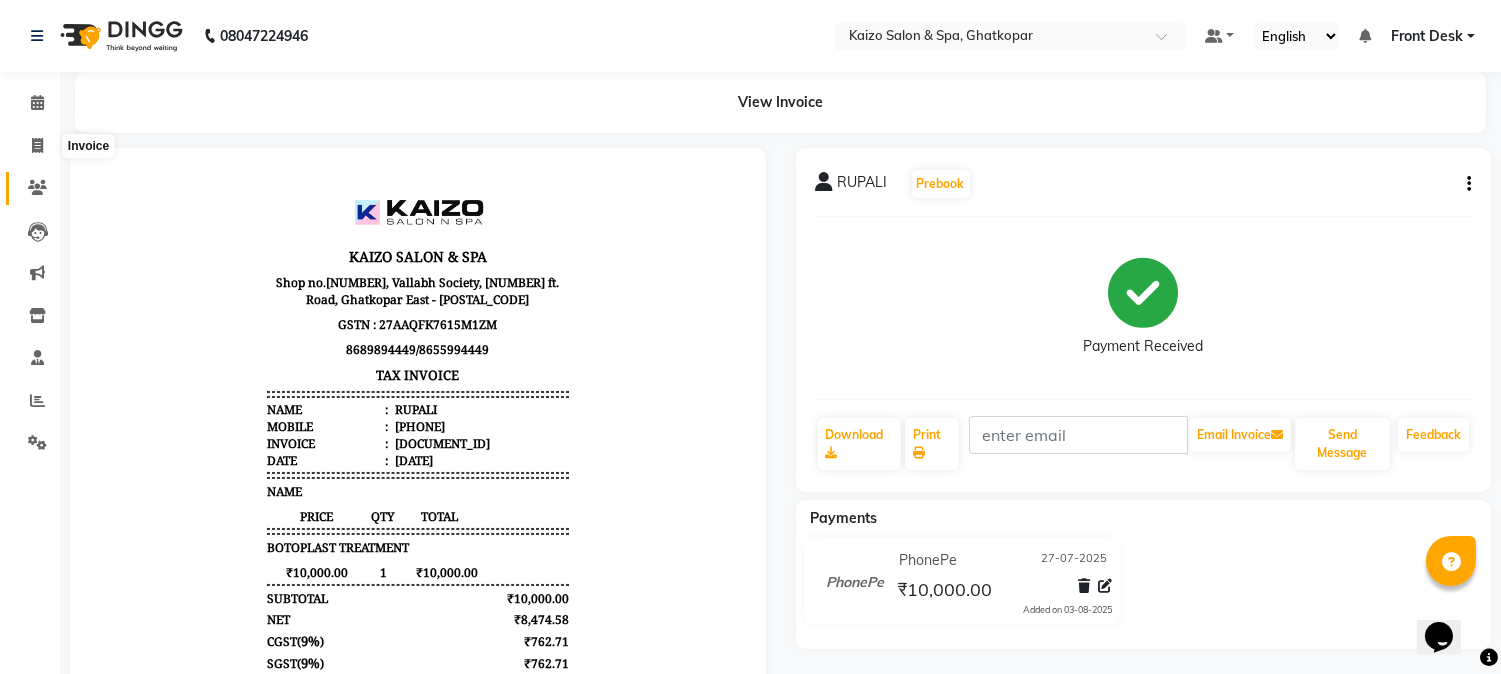 select on "service" 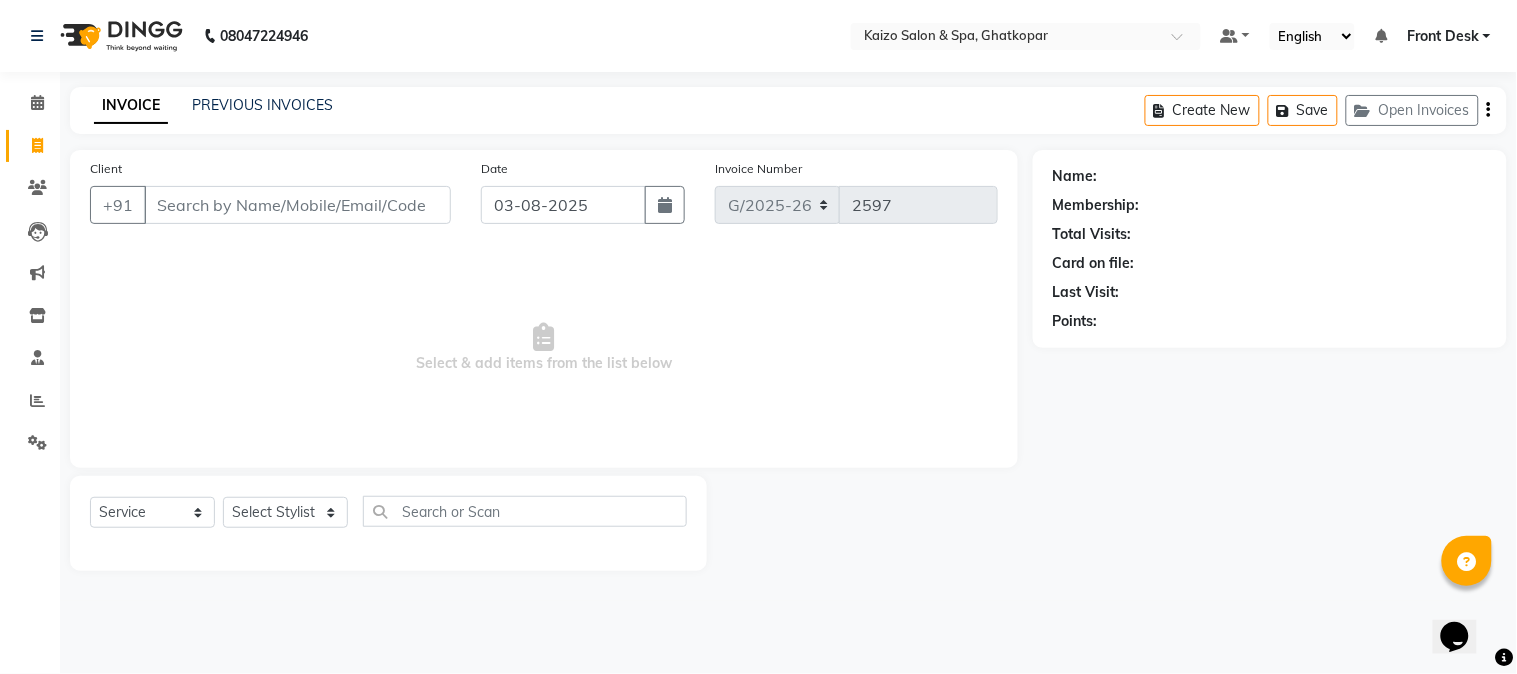 click on "Client" at bounding box center (297, 205) 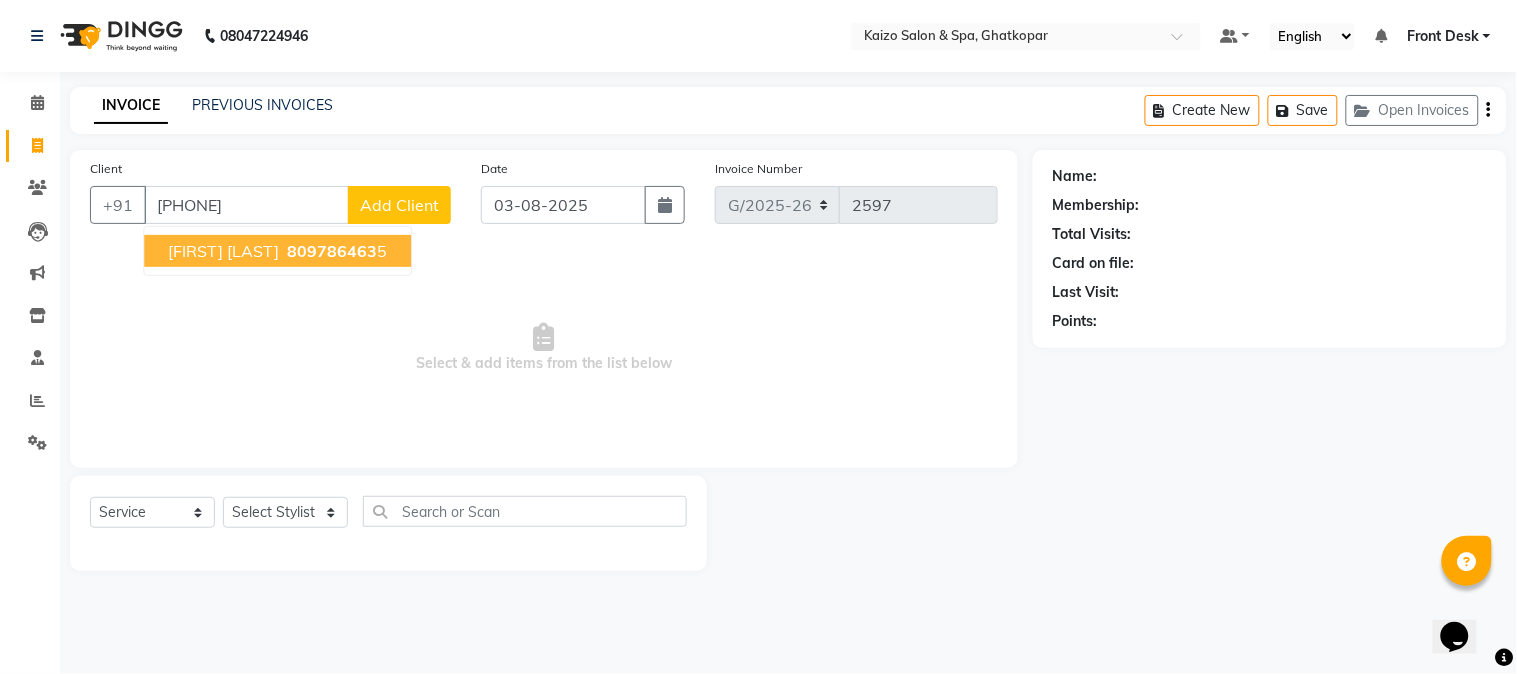 type on "[PHONE]" 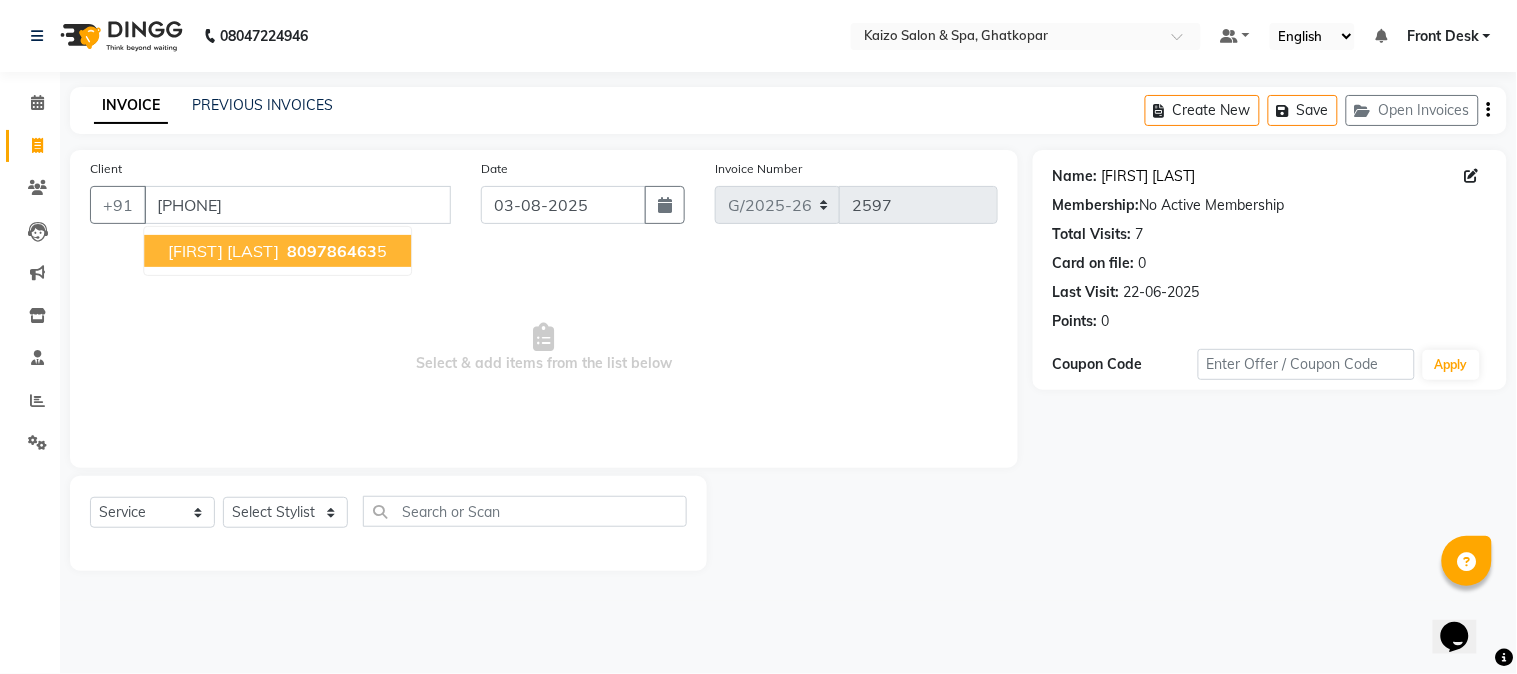 click on "[FIRST] [LAST]" 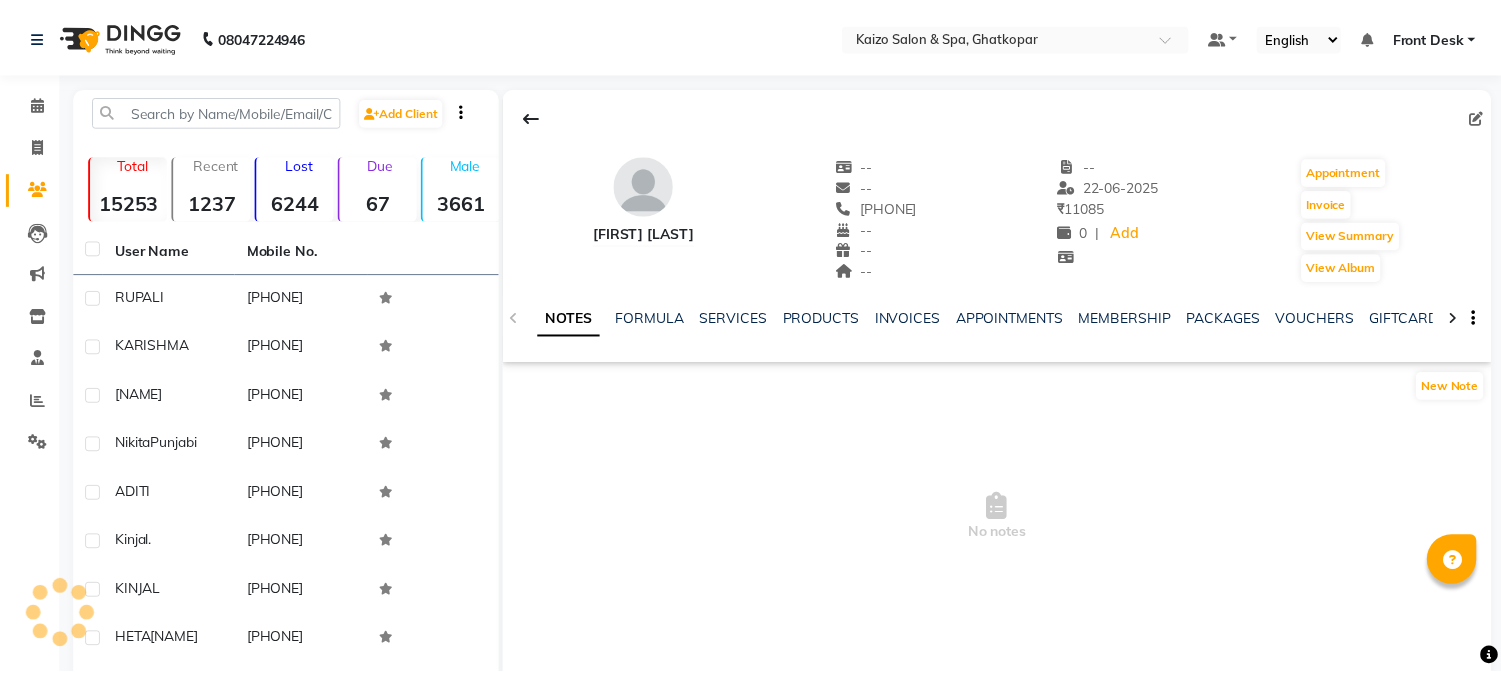 scroll, scrollTop: 0, scrollLeft: 0, axis: both 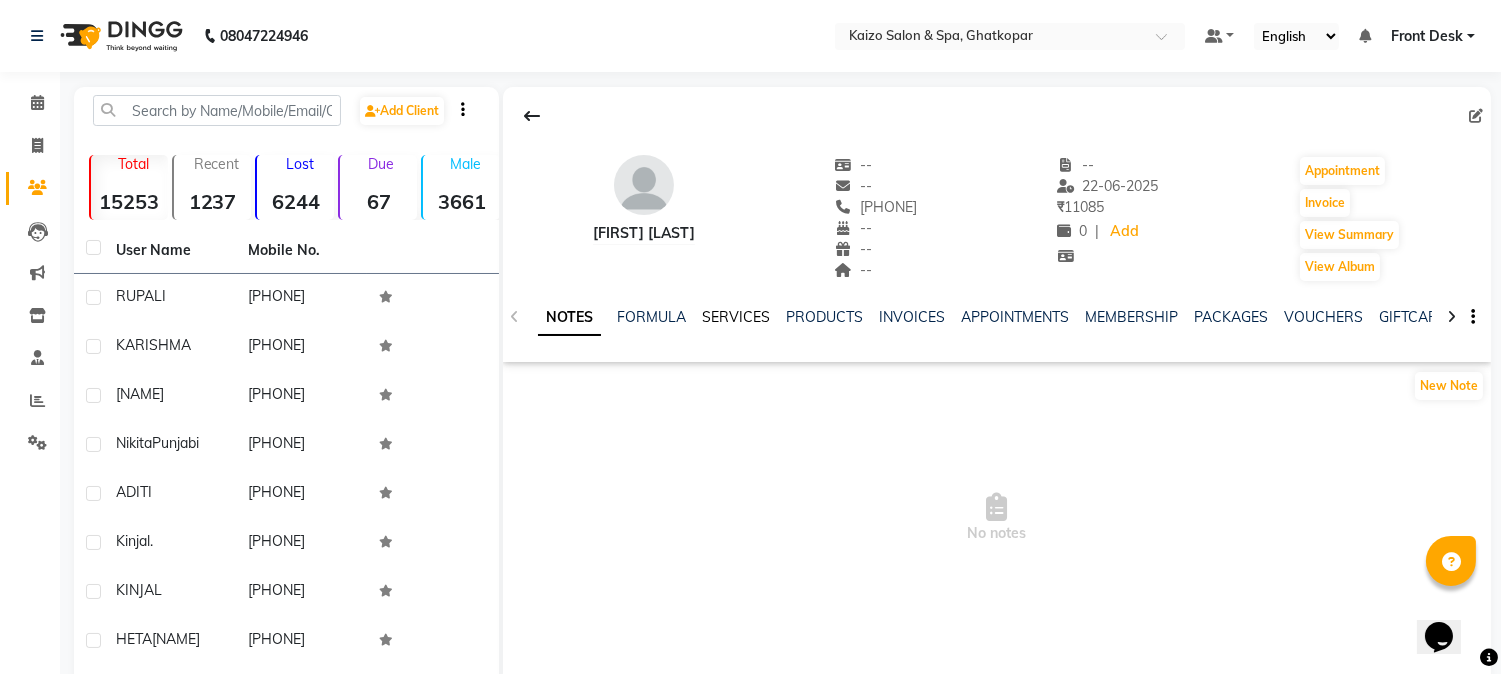 click on "SERVICES" 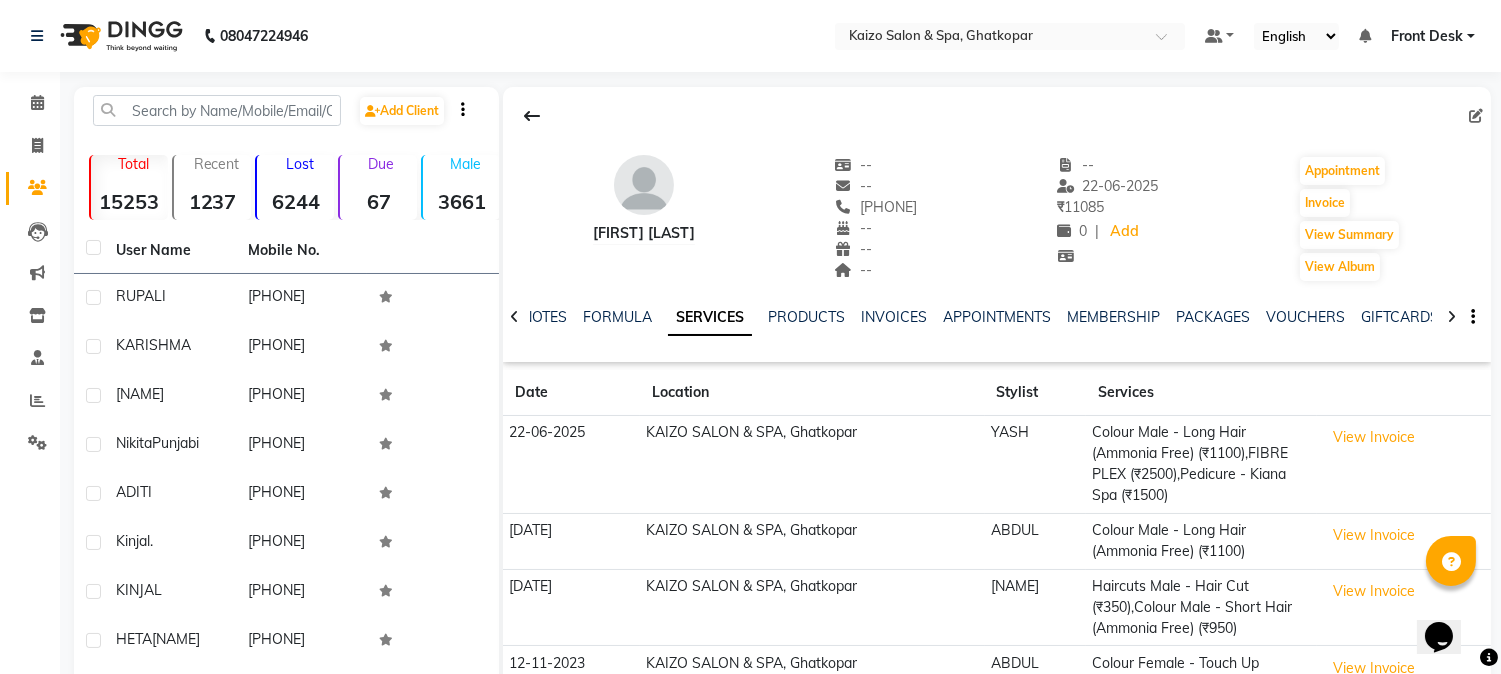 click on "Colour Male - Long Hair (Ammonia Free) (₹1100),FIBRE PLEX (₹2500),Pedicure - Kiana Spa (₹1500)" 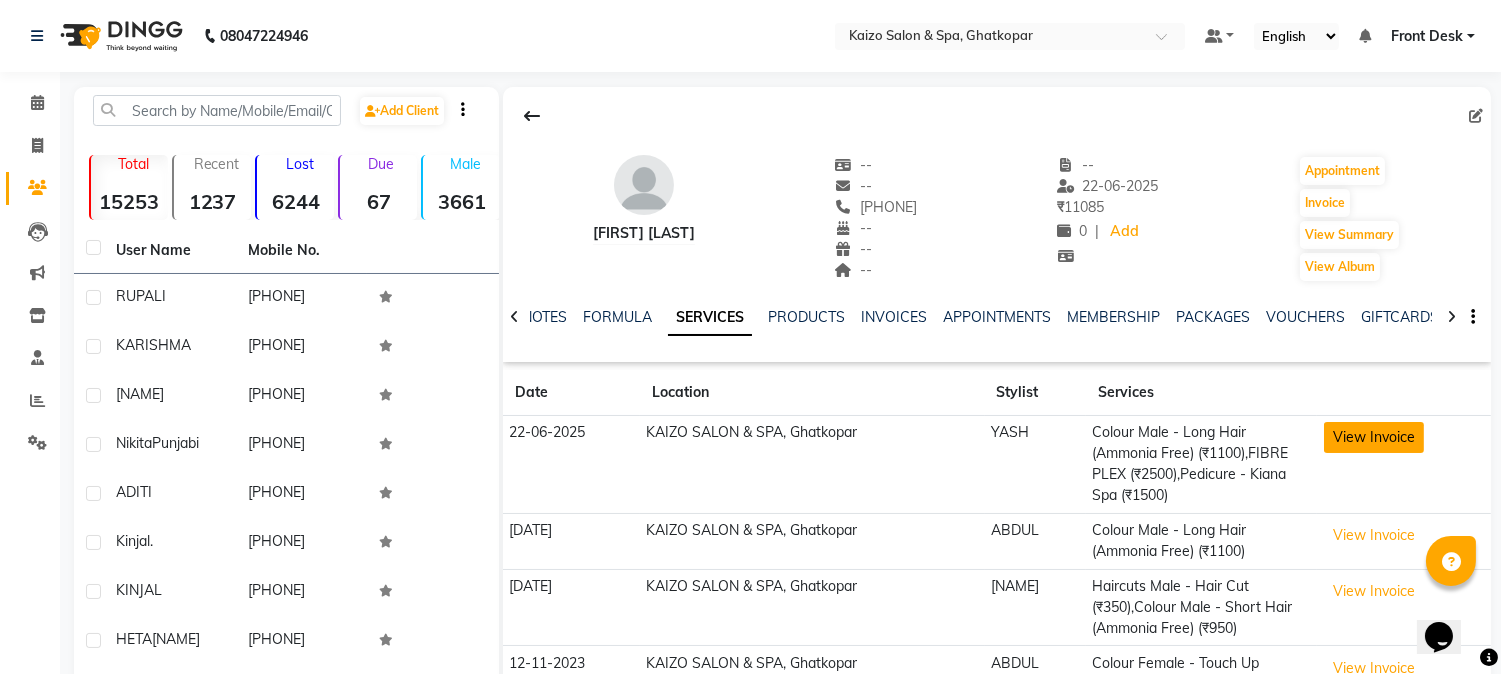 click on "View Invoice" 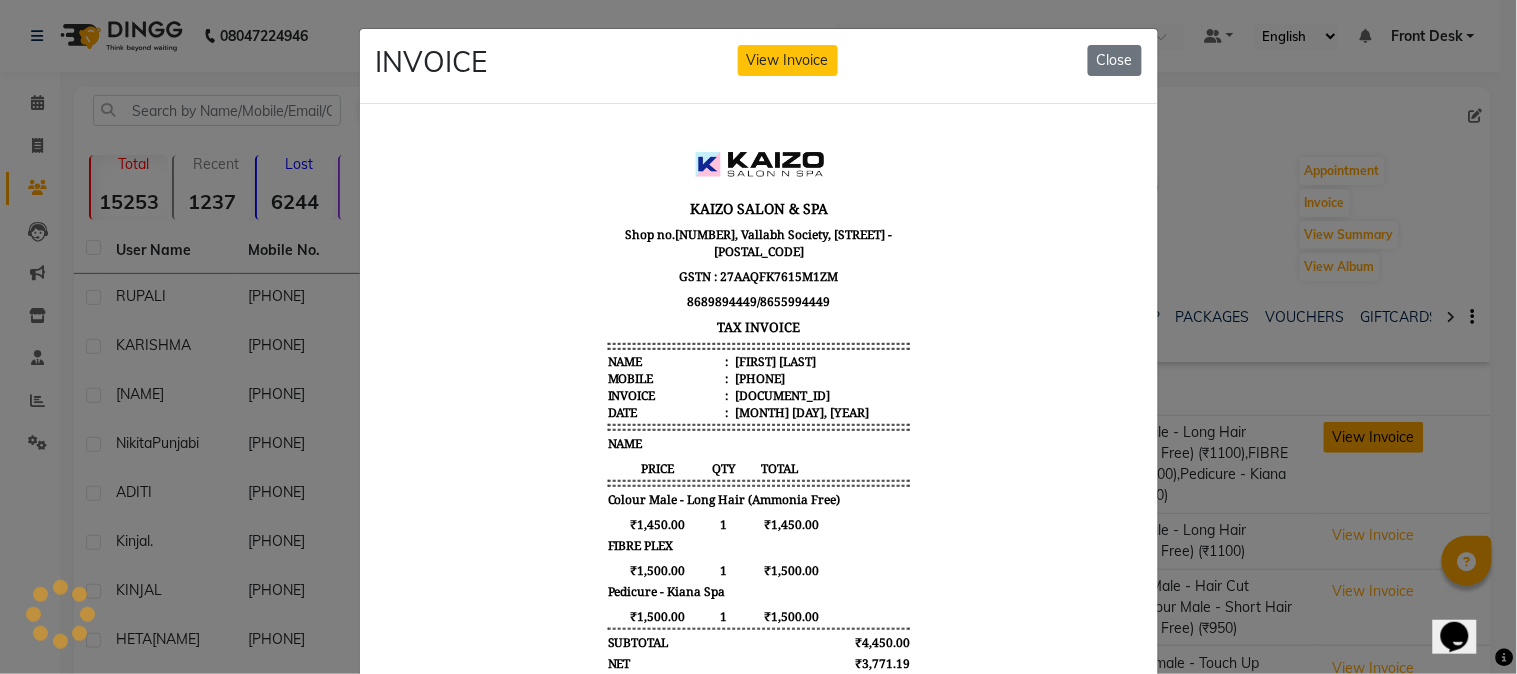 scroll, scrollTop: 0, scrollLeft: 0, axis: both 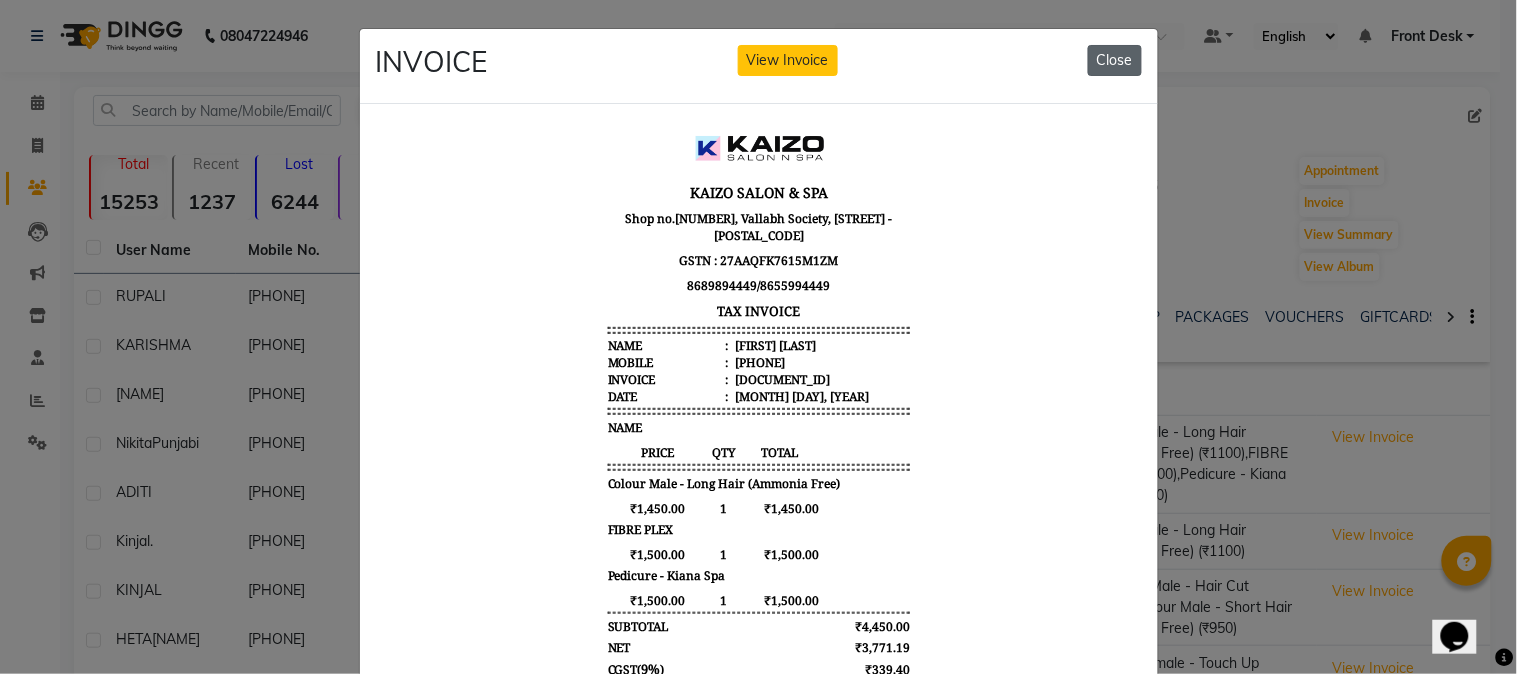 click on "Close" 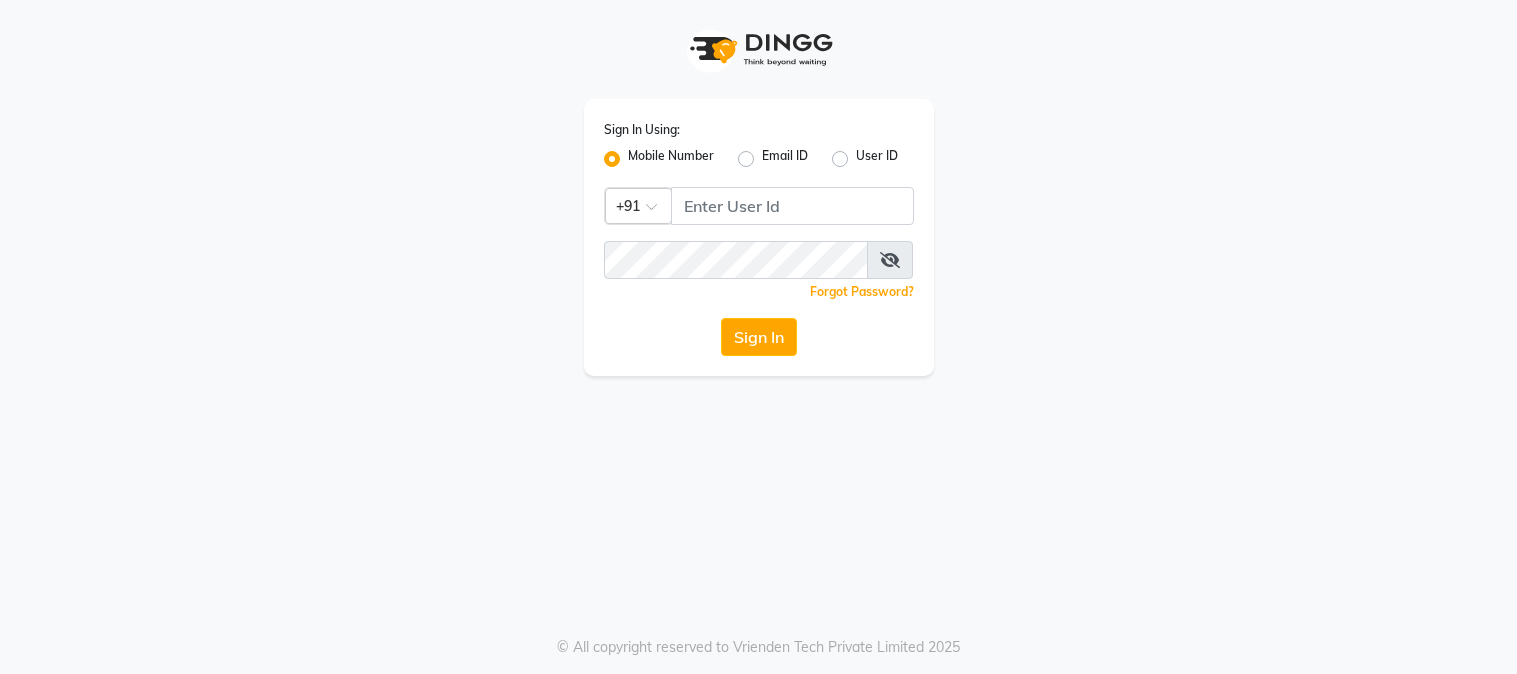scroll, scrollTop: 0, scrollLeft: 0, axis: both 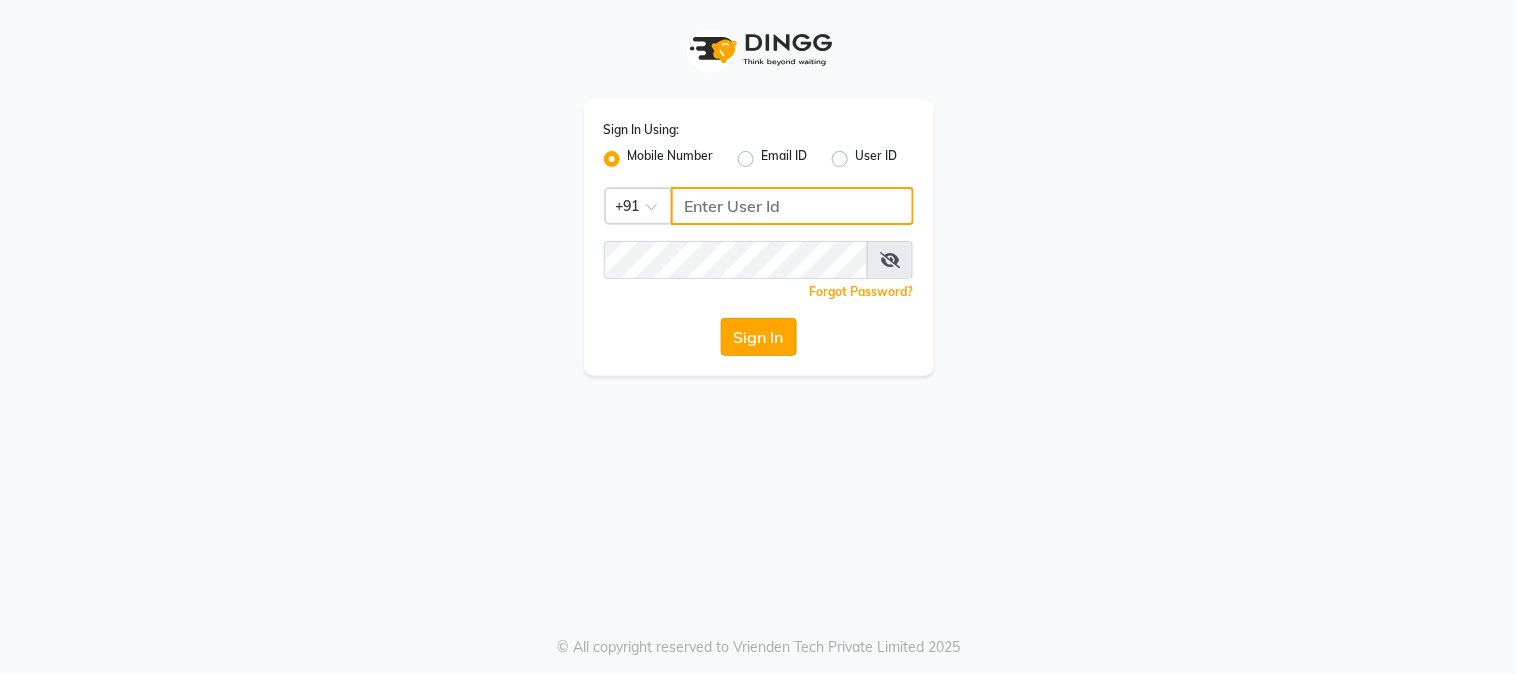 type on "[PHONE]" 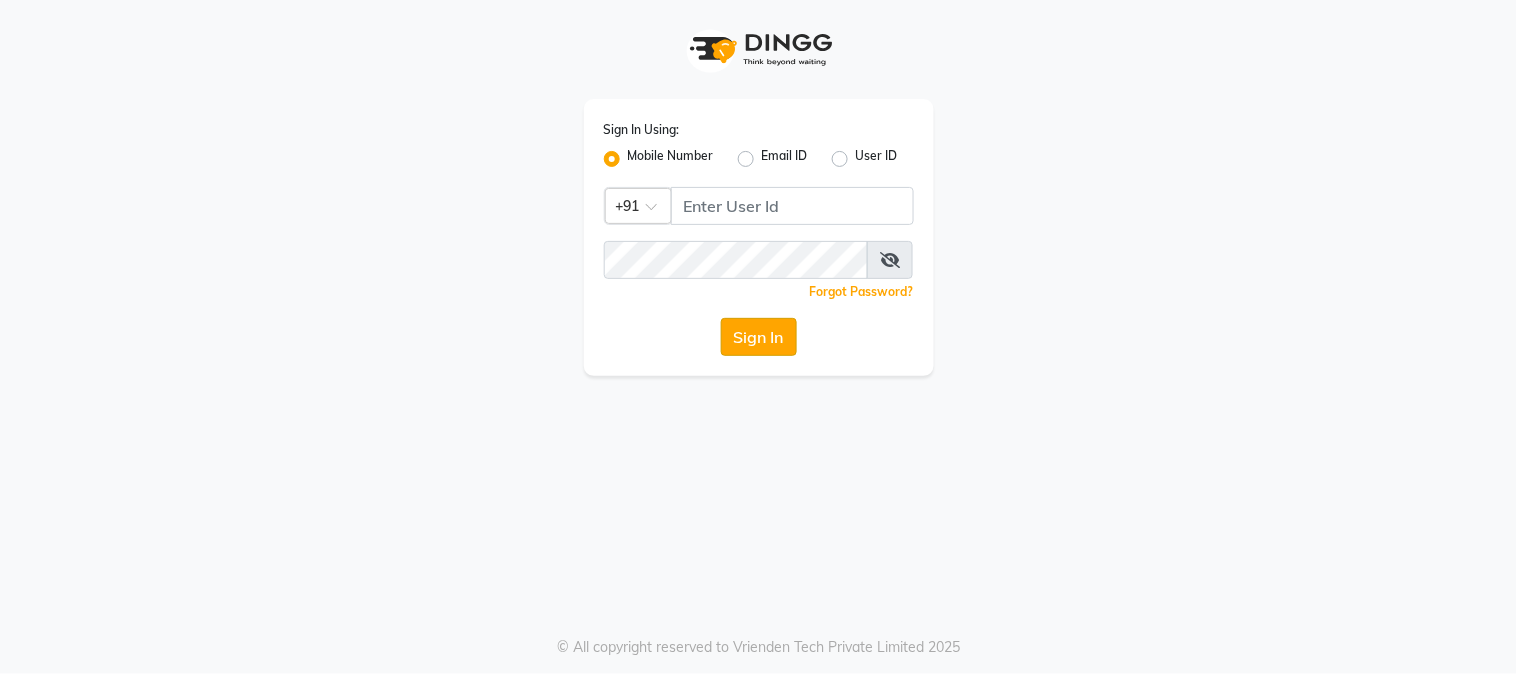 click on "Sign In" 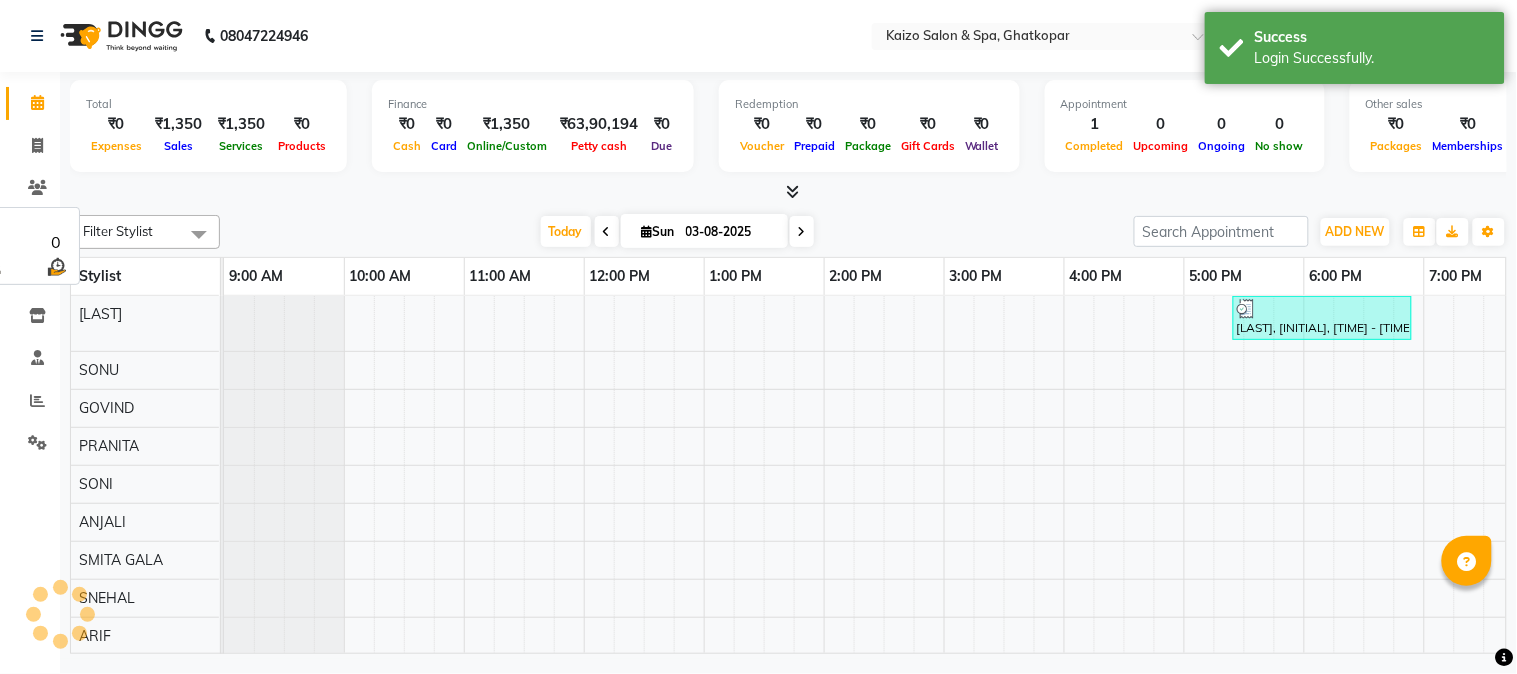 scroll, scrollTop: 0, scrollLeft: 0, axis: both 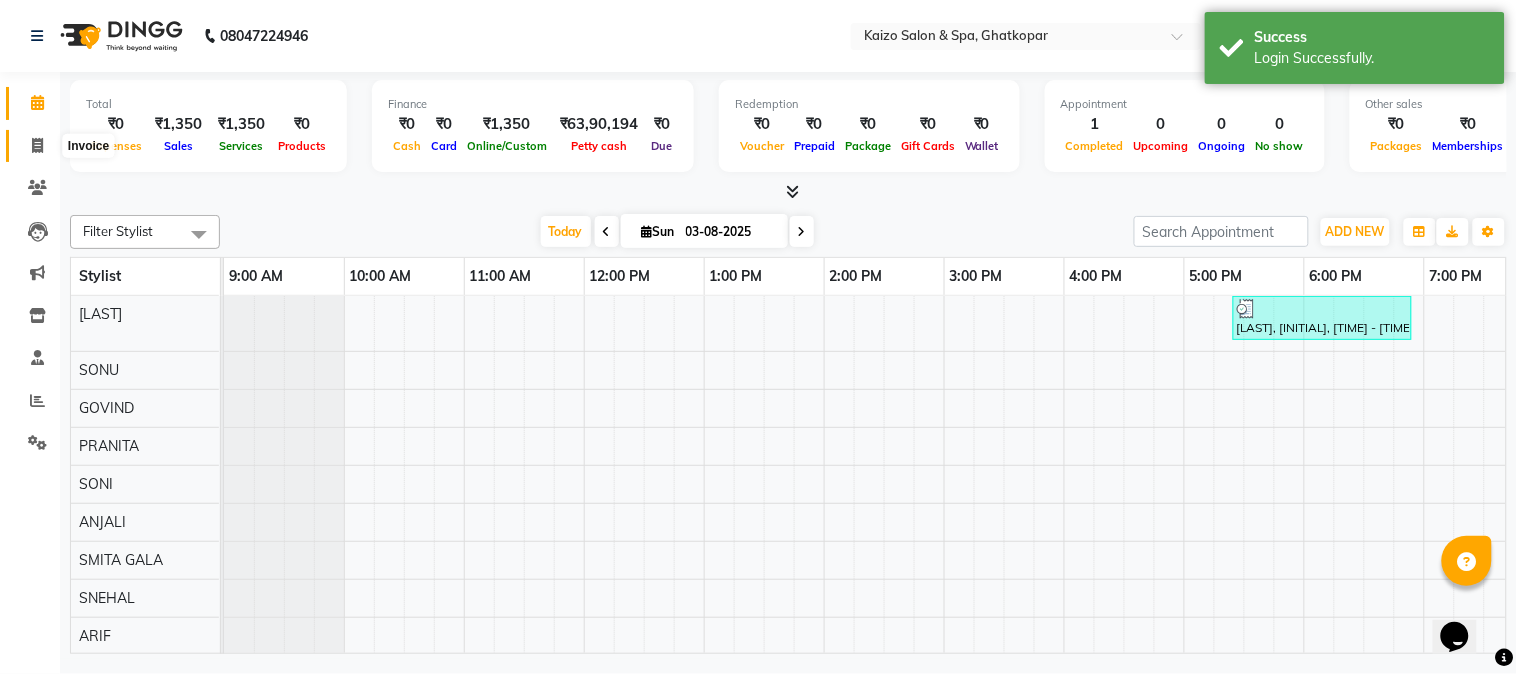 click 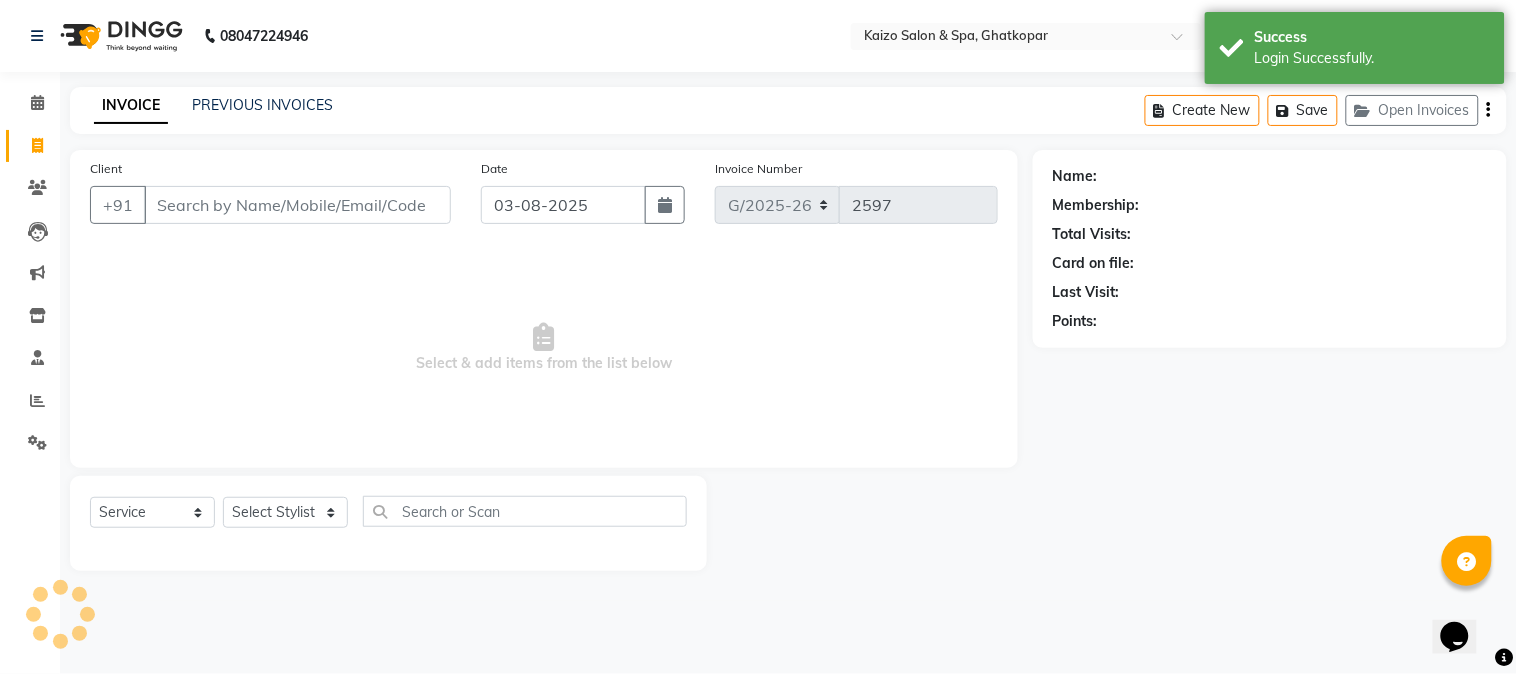 click on "Client" at bounding box center [297, 205] 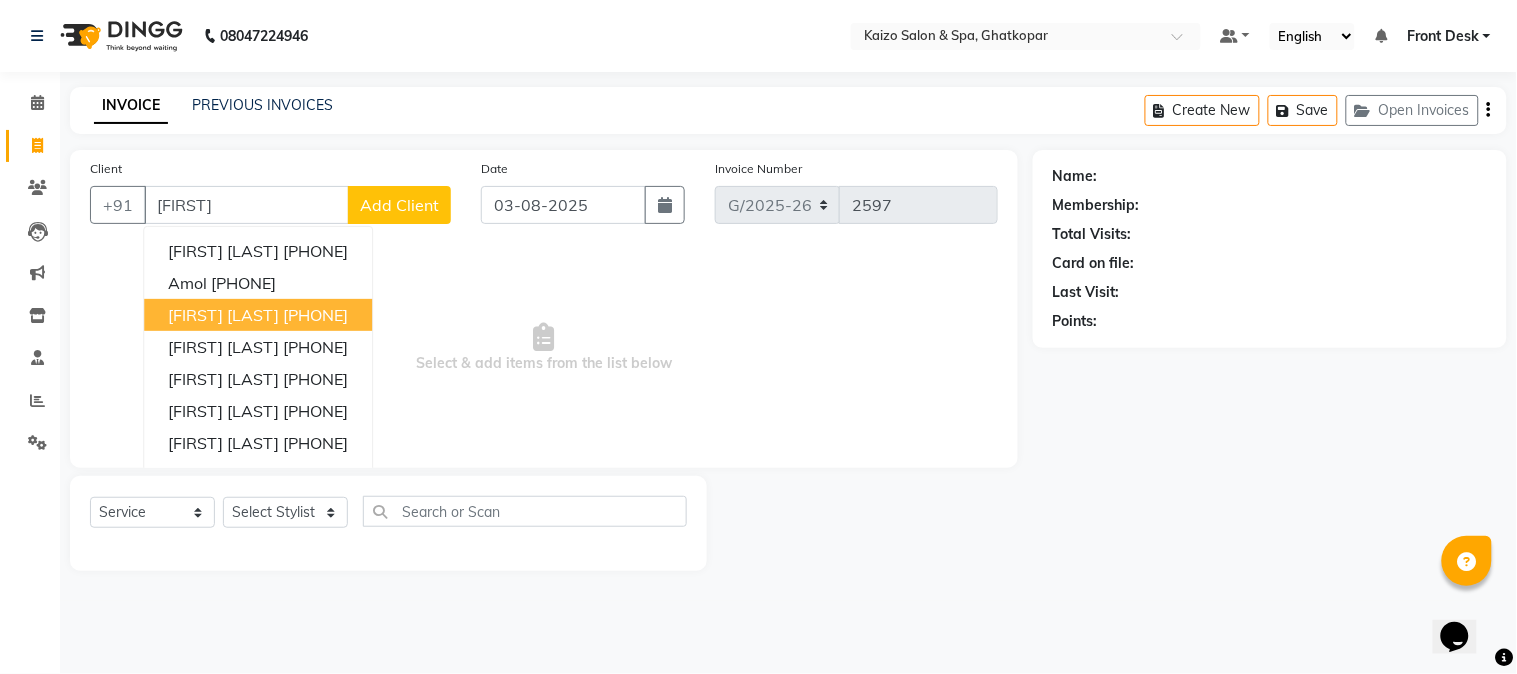 click on "8097864835" at bounding box center (315, 315) 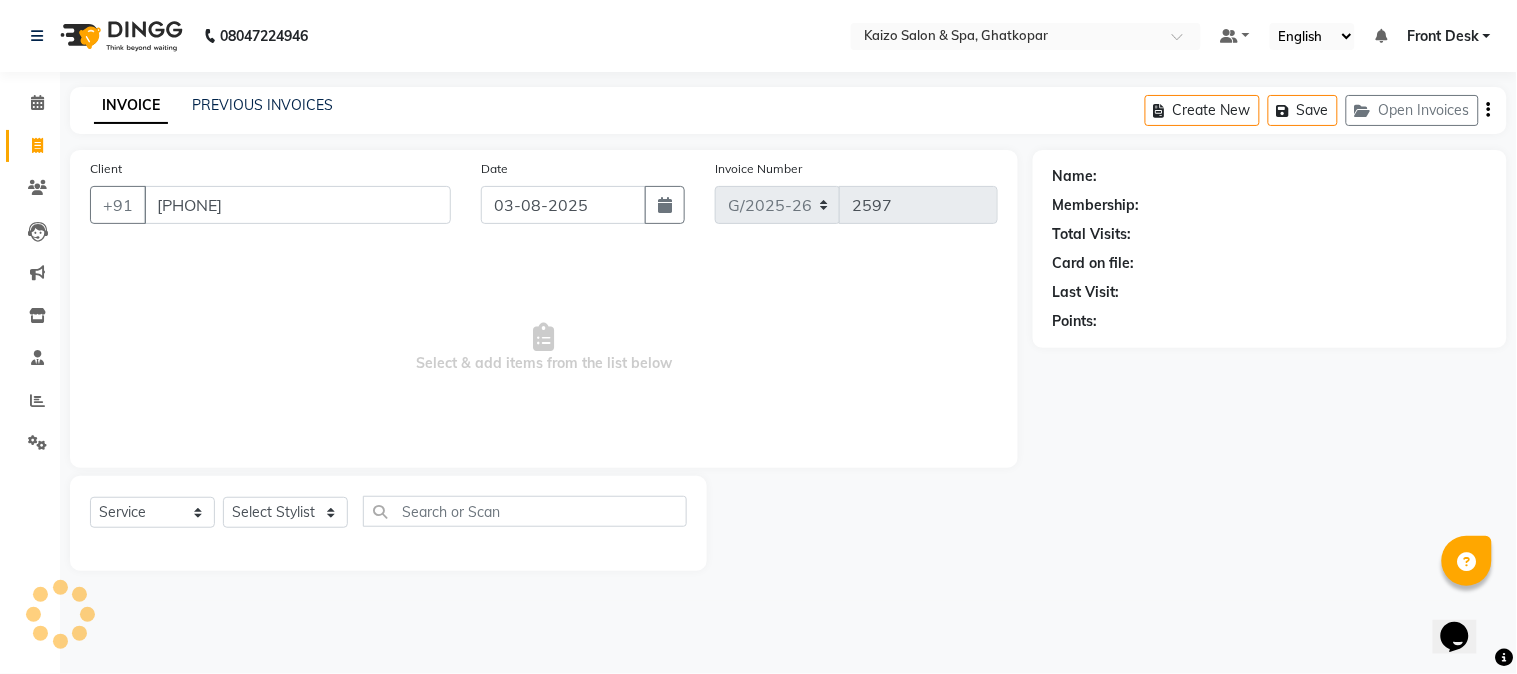 type on "8097864835" 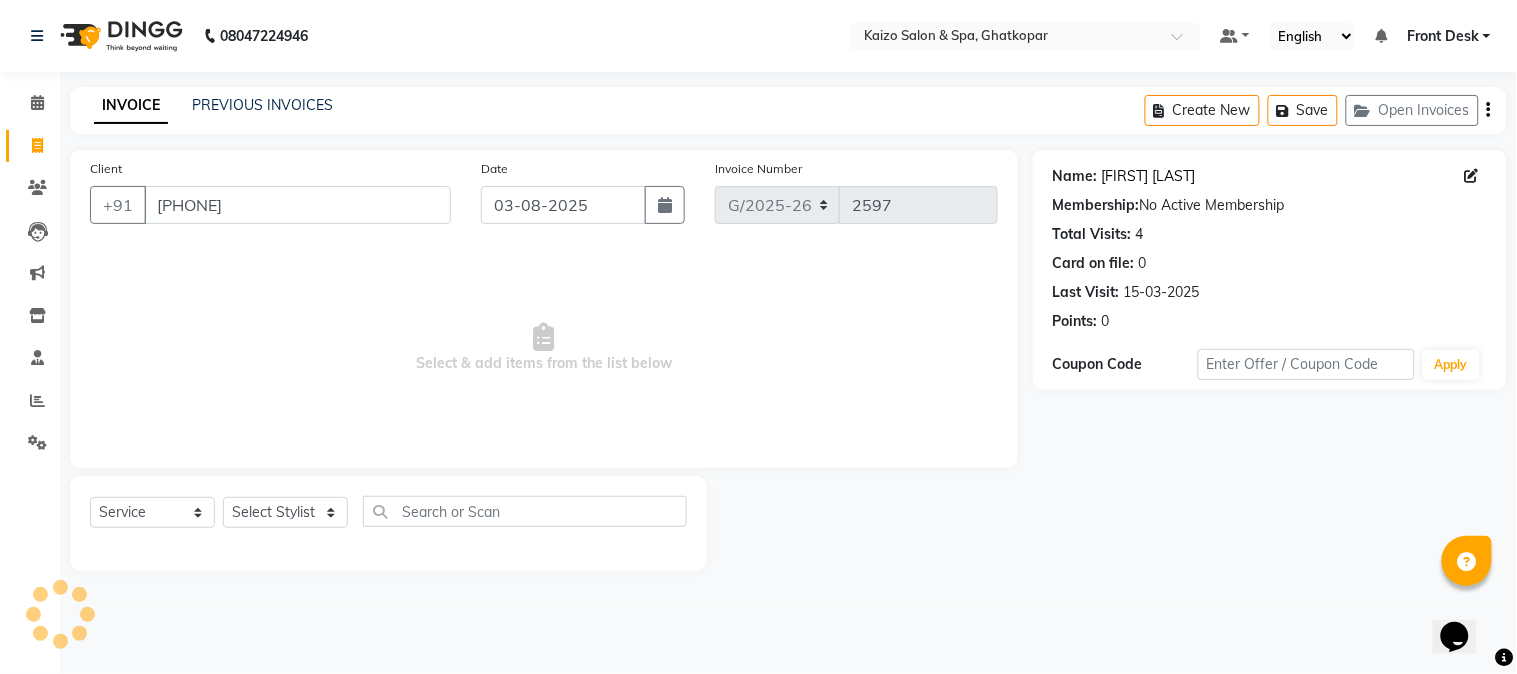 click on "[FIRST] [LAST]" 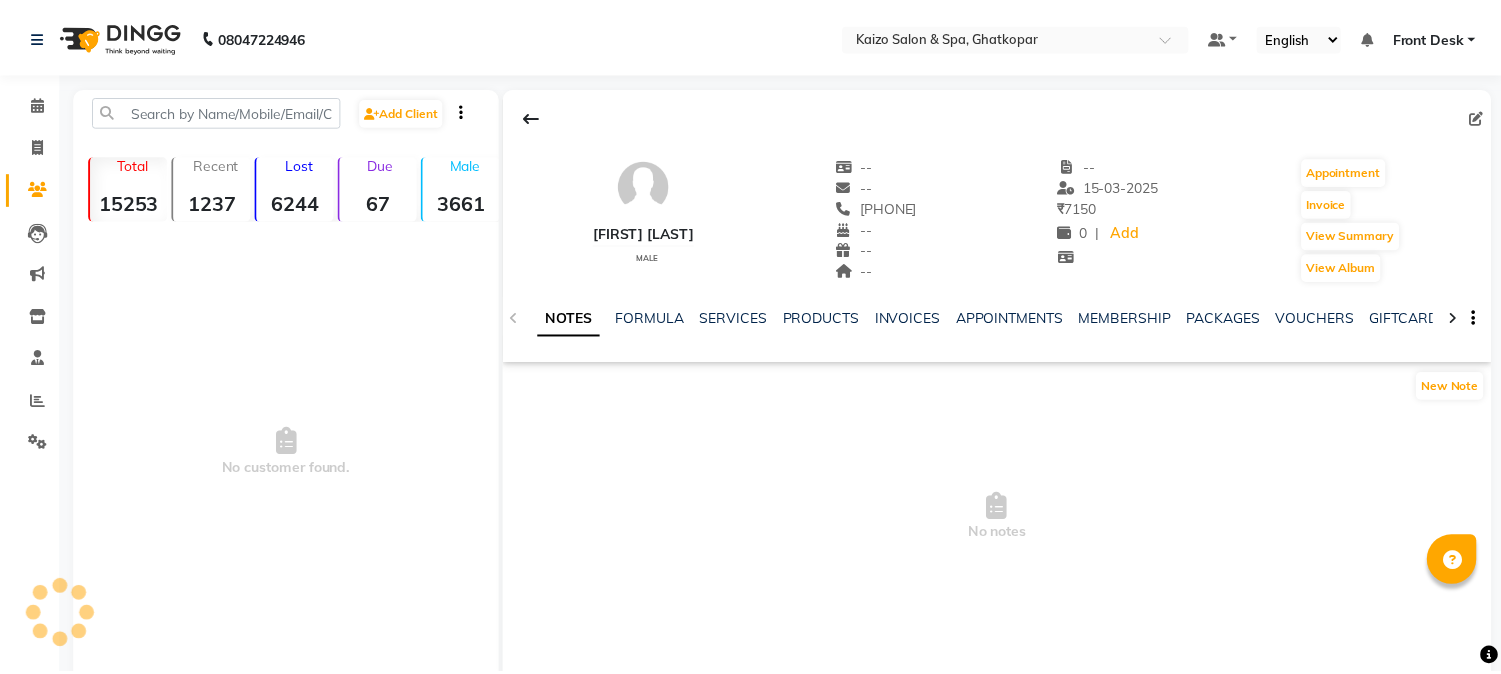 scroll, scrollTop: 0, scrollLeft: 0, axis: both 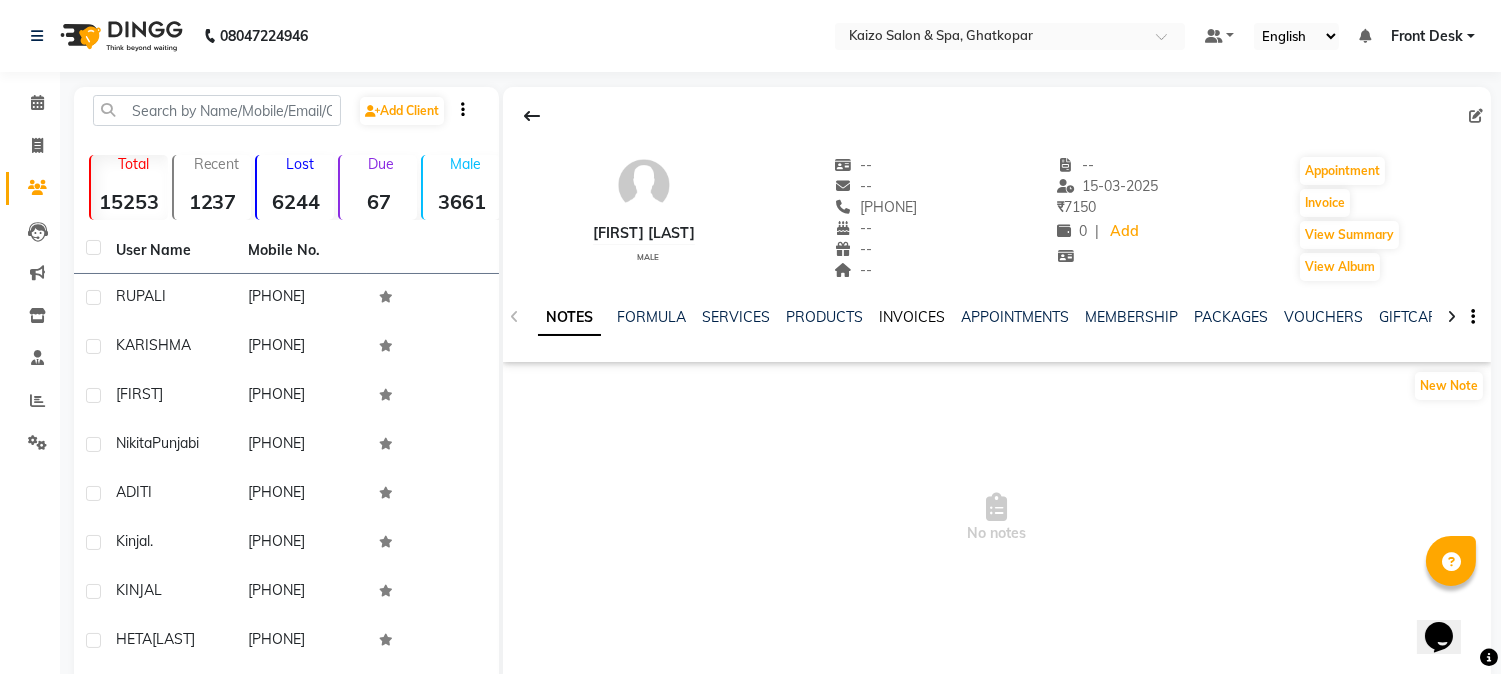 click on "INVOICES" 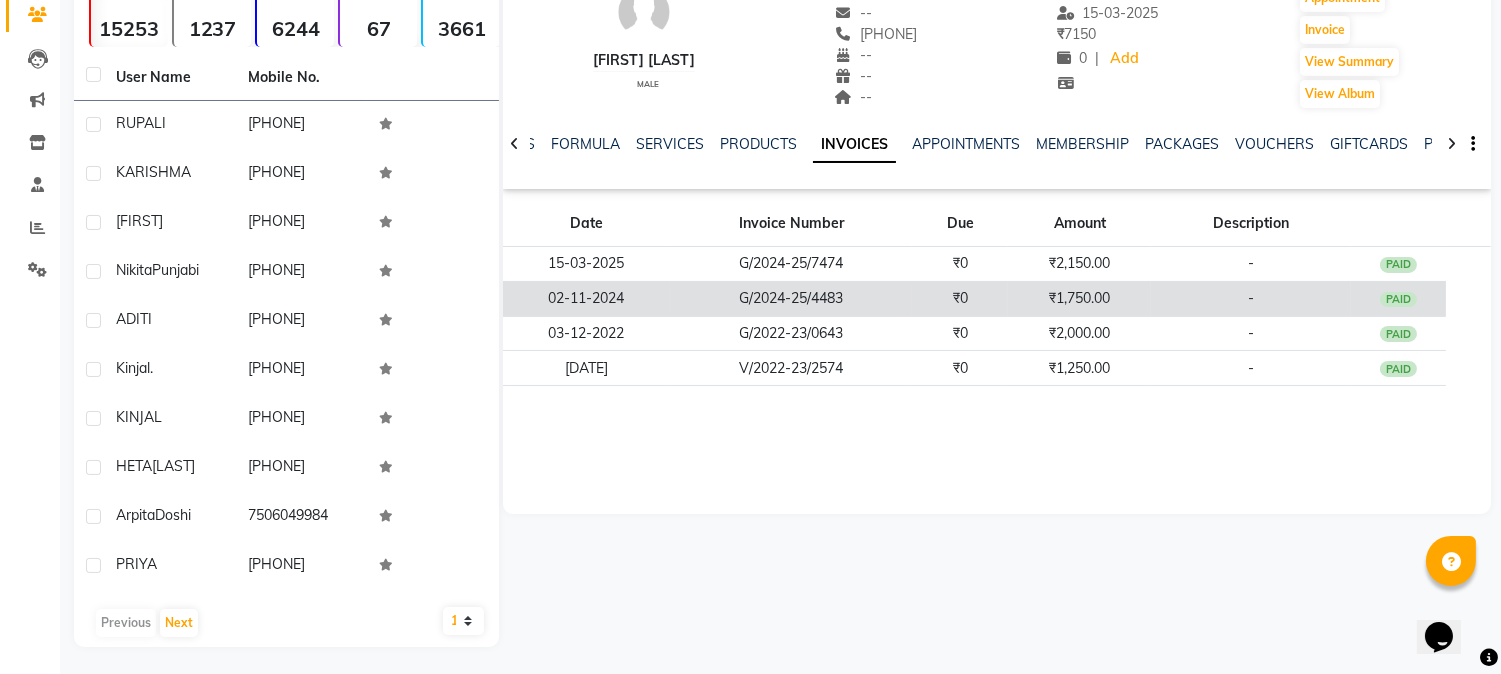 scroll, scrollTop: 175, scrollLeft: 0, axis: vertical 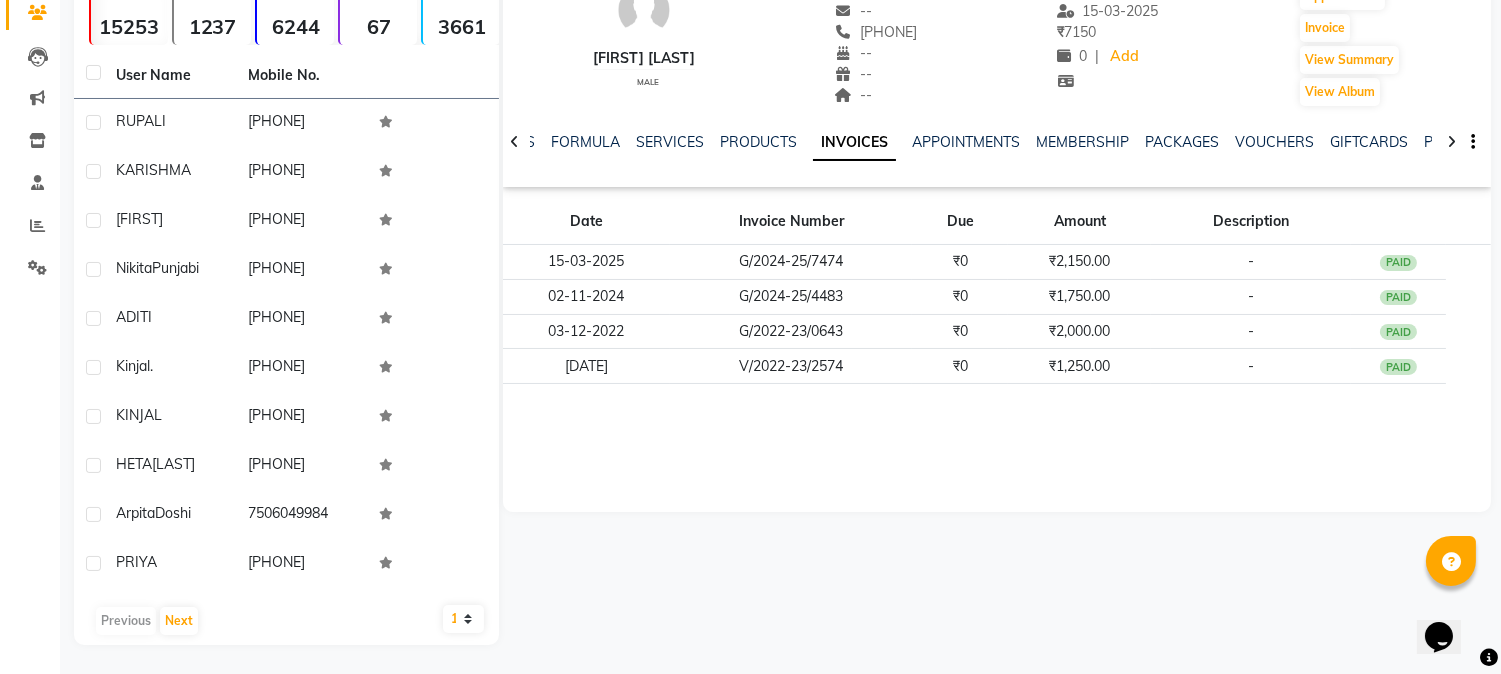 click 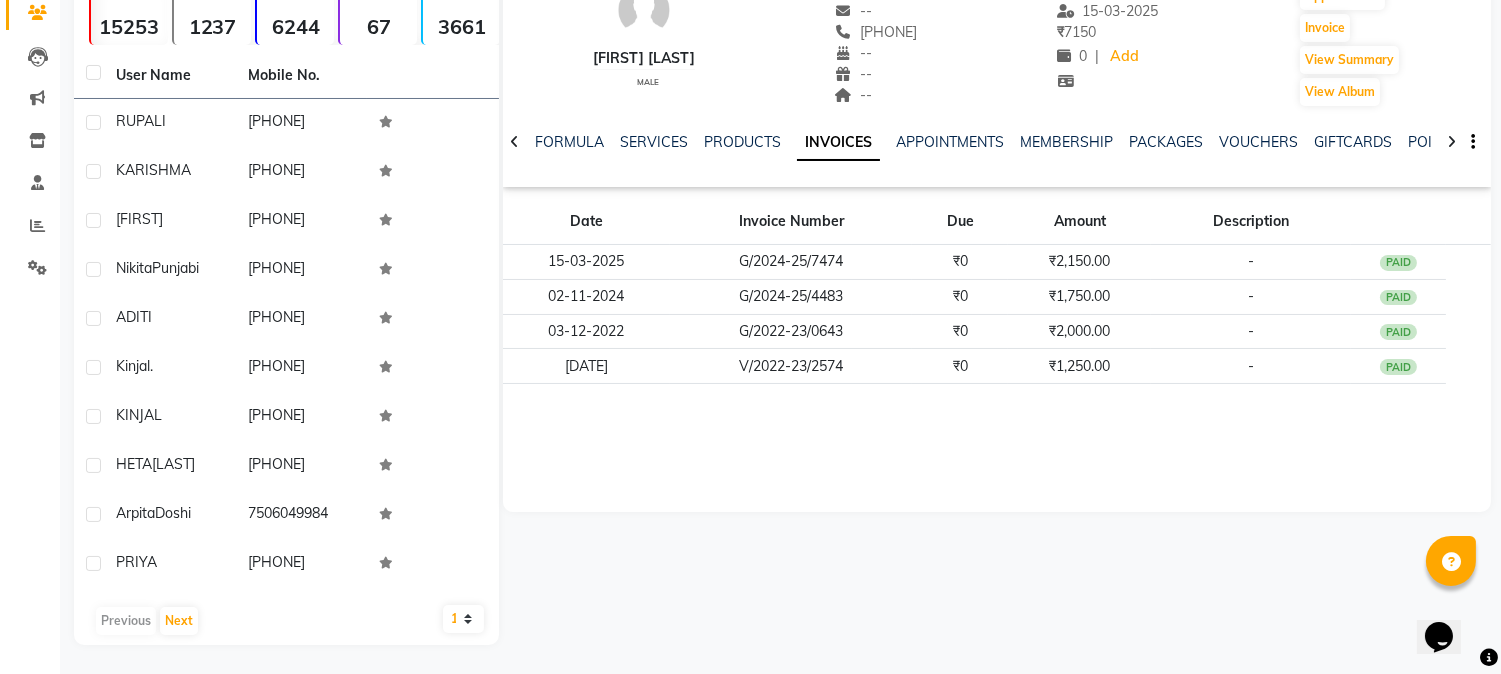click 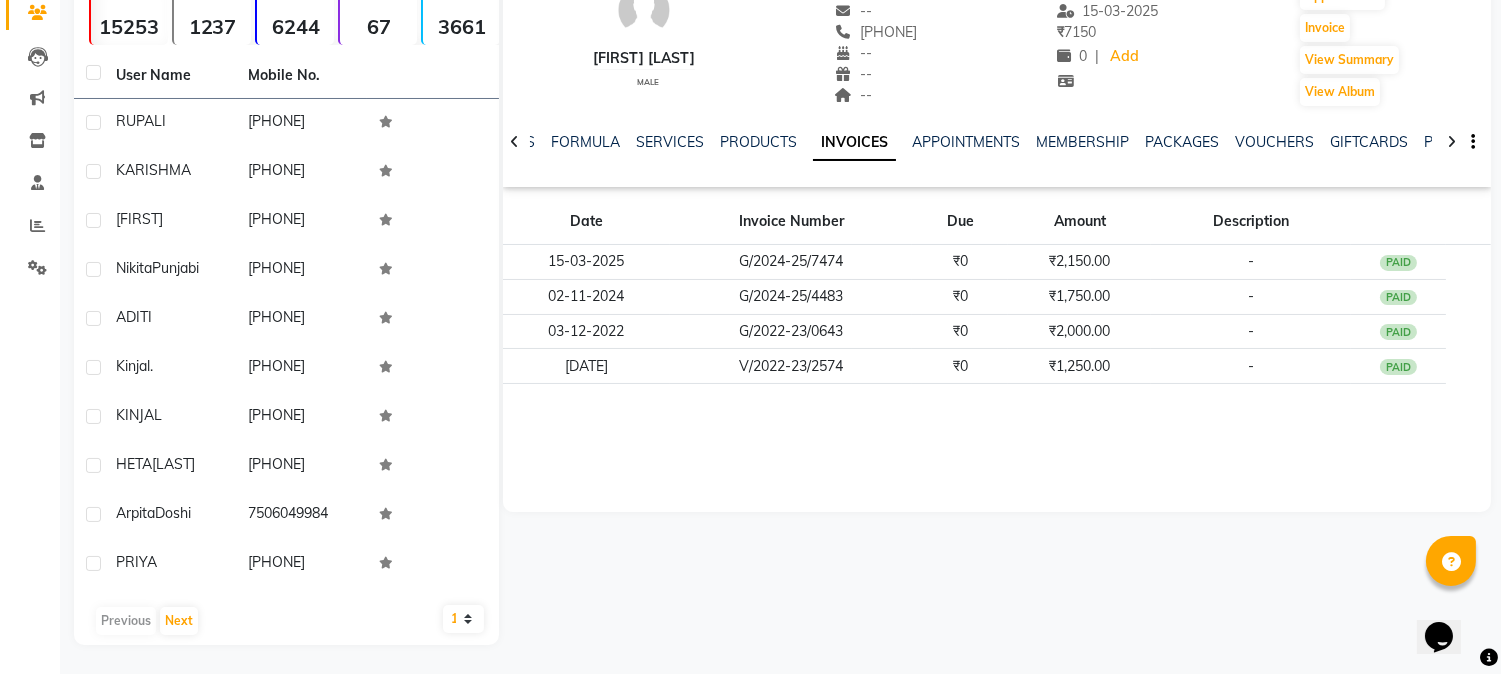 click 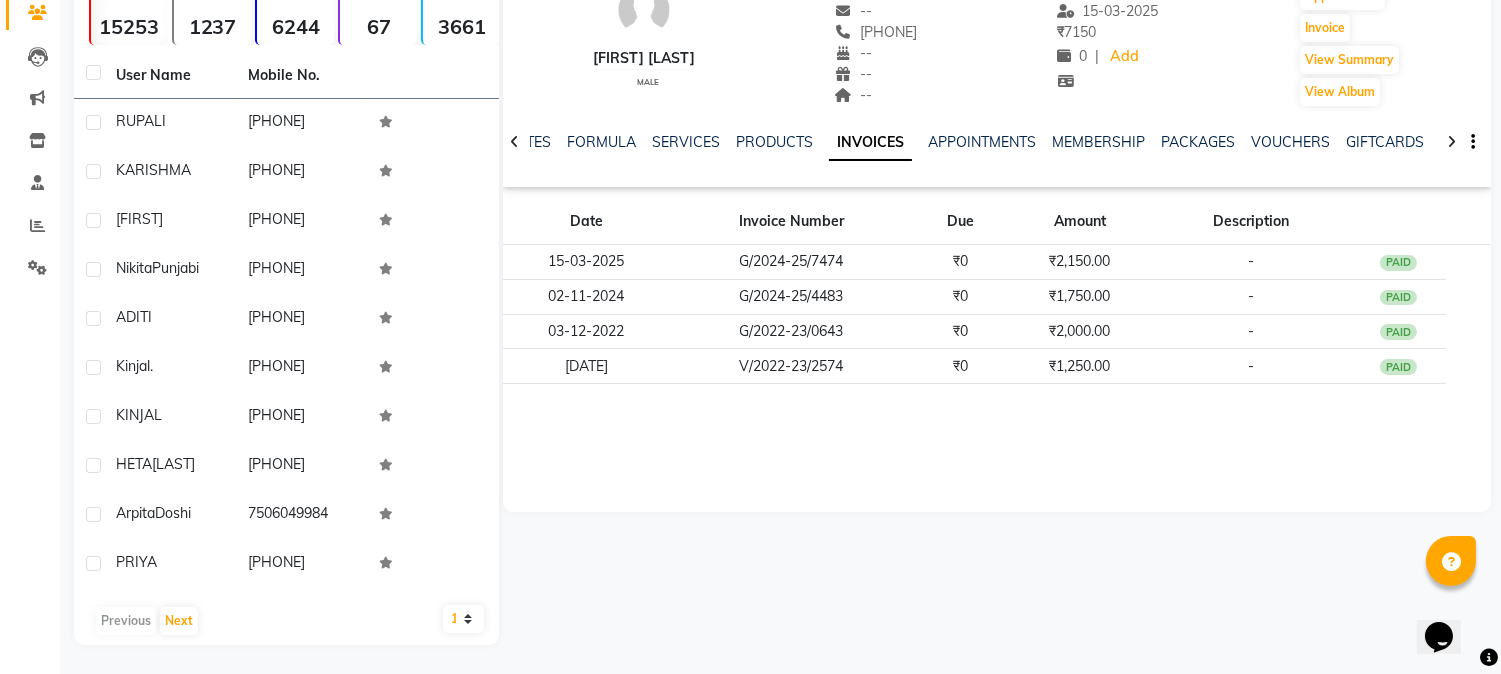 click 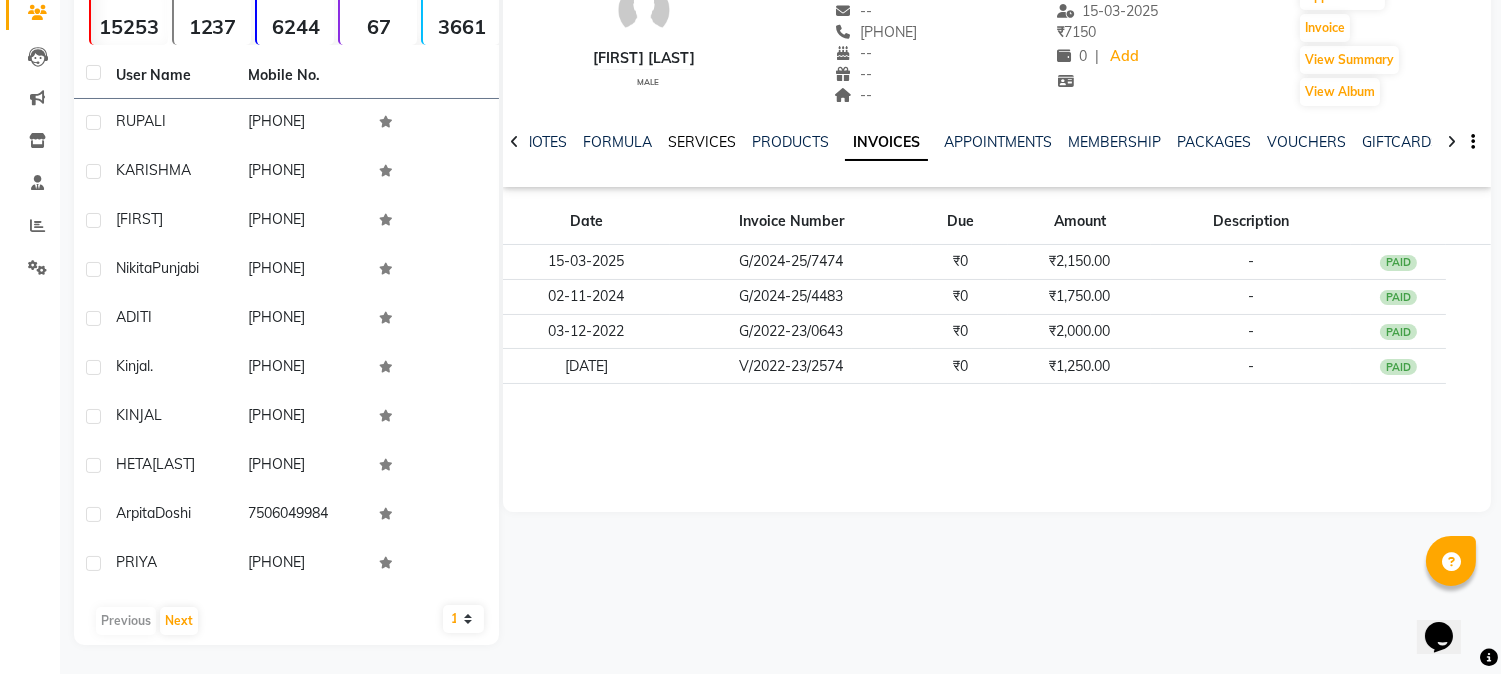 click on "SERVICES" 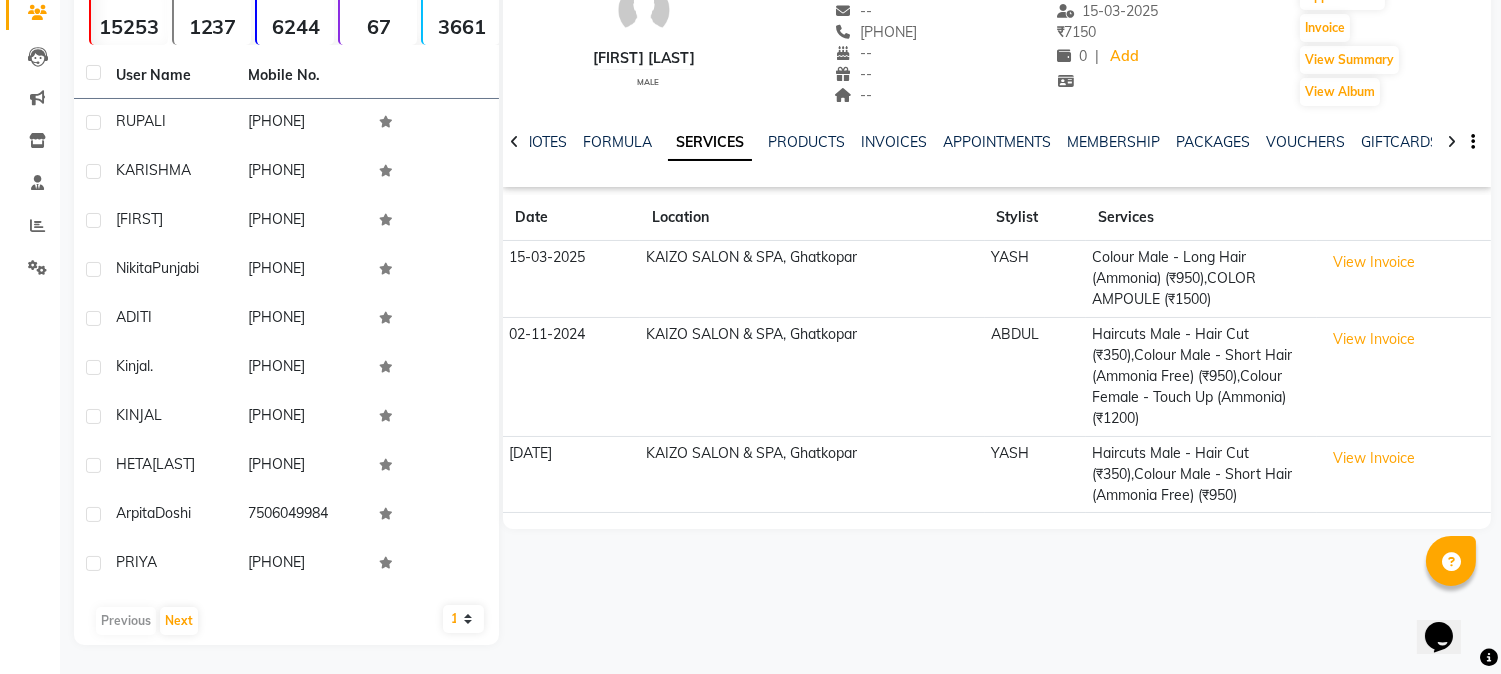 click on "Colour Male - Long Hair (Ammonia) (₹950),COLOR AMPOULE (₹1500)" 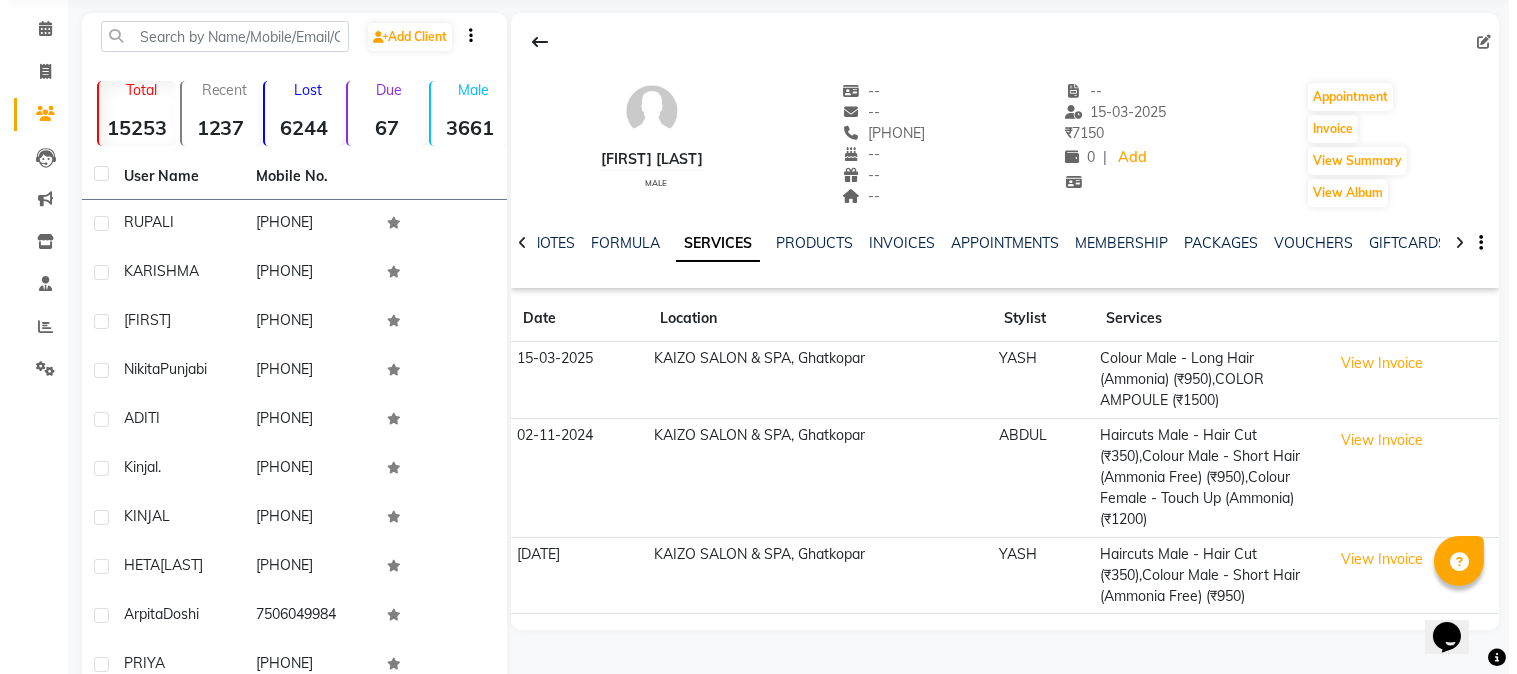 scroll, scrollTop: 0, scrollLeft: 0, axis: both 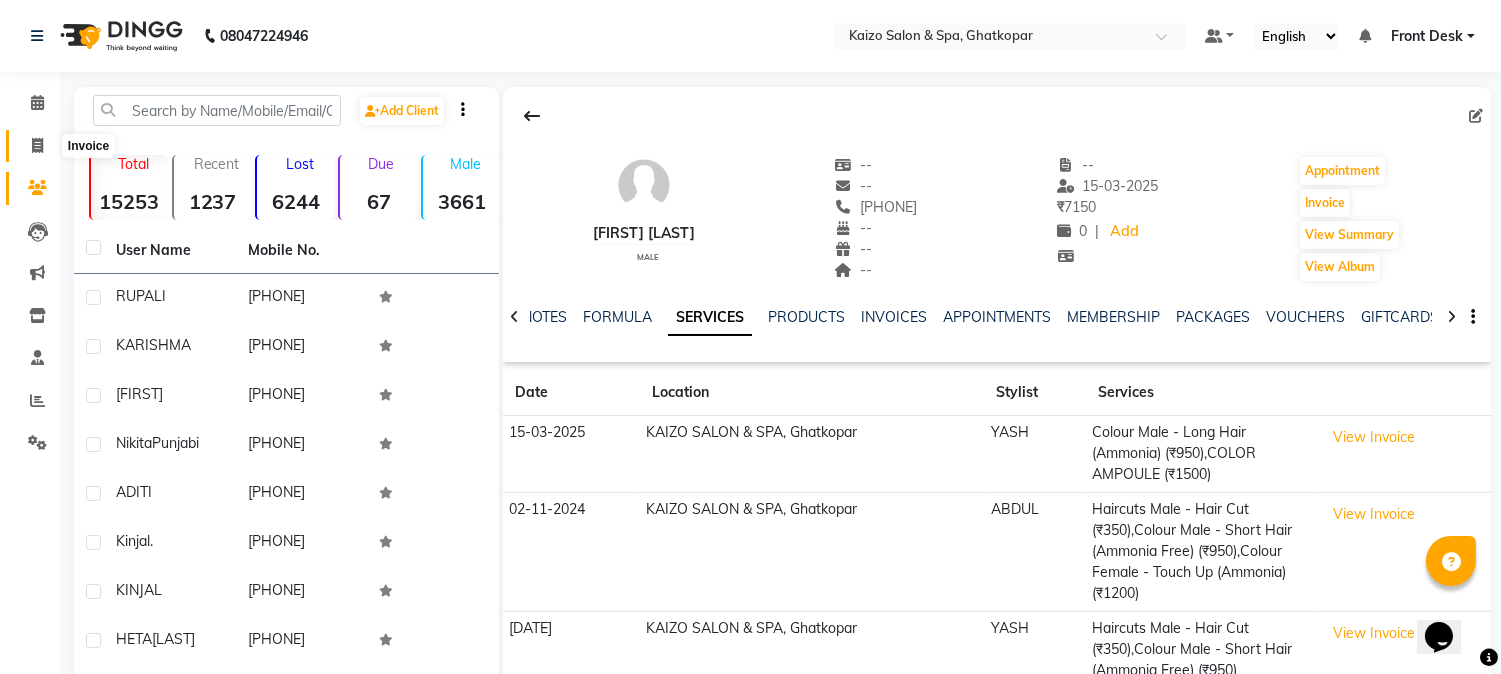click 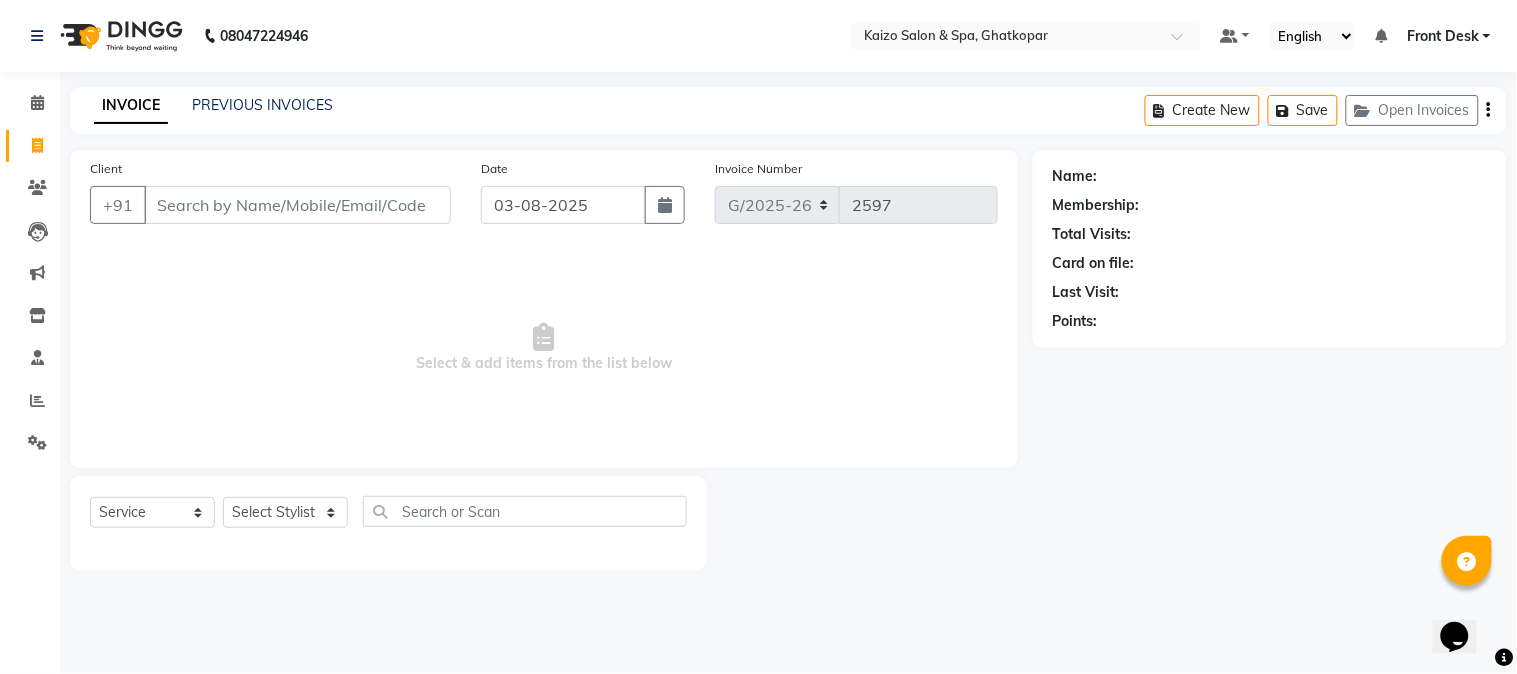 click on "Client" at bounding box center [297, 205] 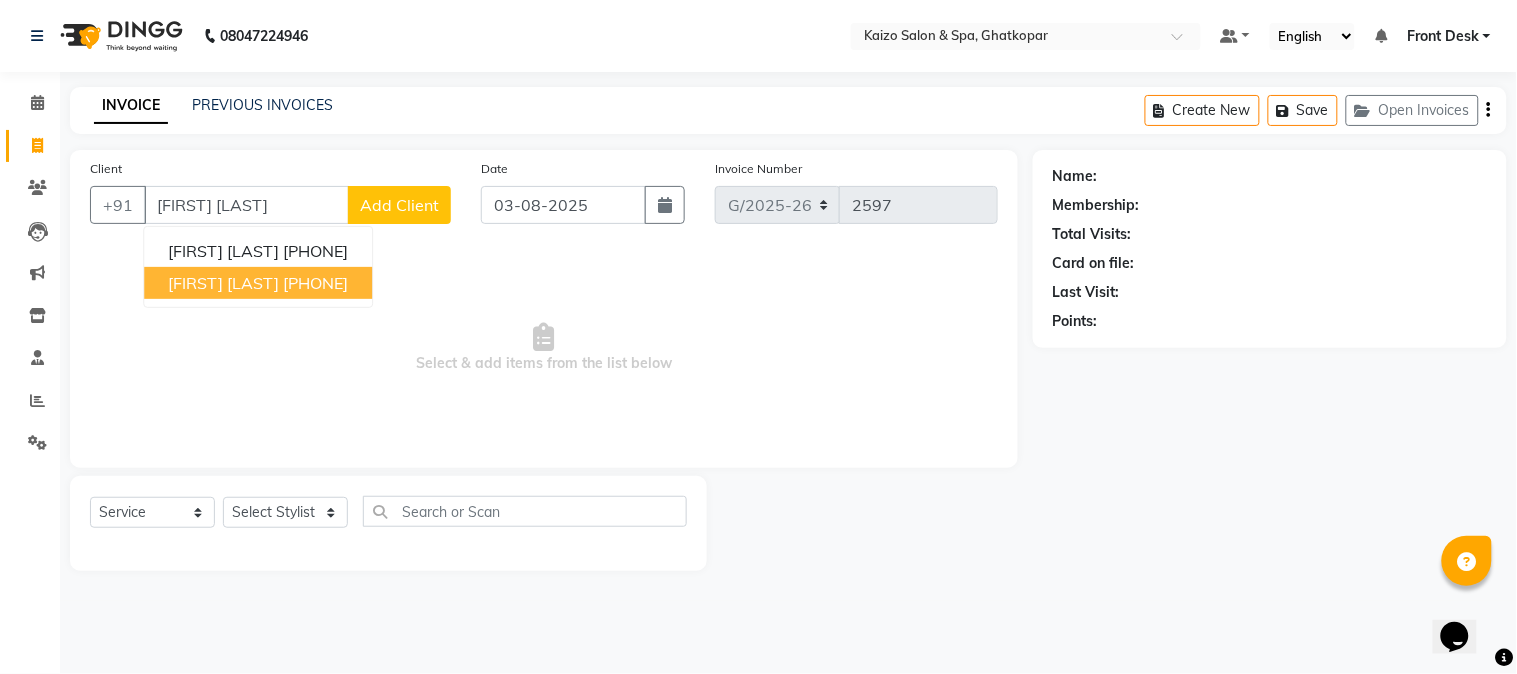 click on "Amol Dhere  8097864635" at bounding box center [258, 283] 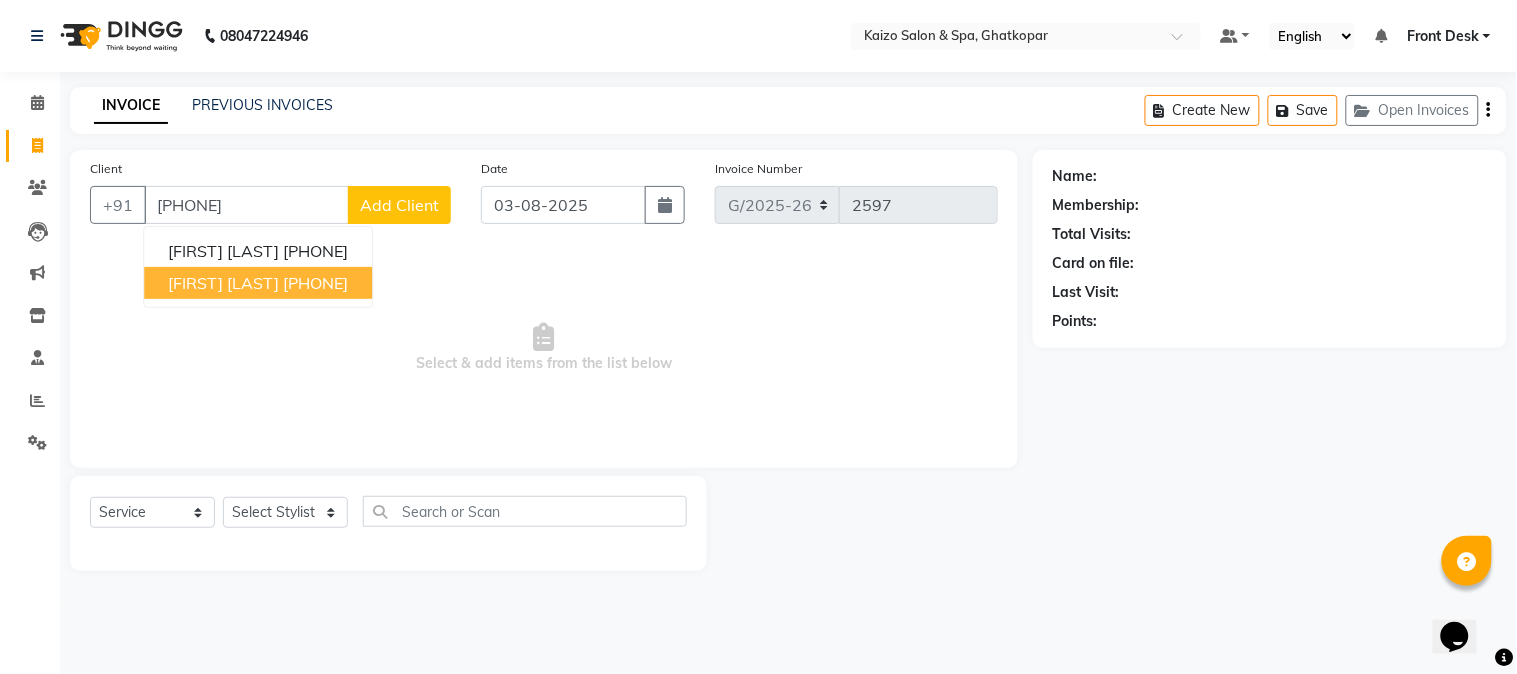 type on "[PHONE]" 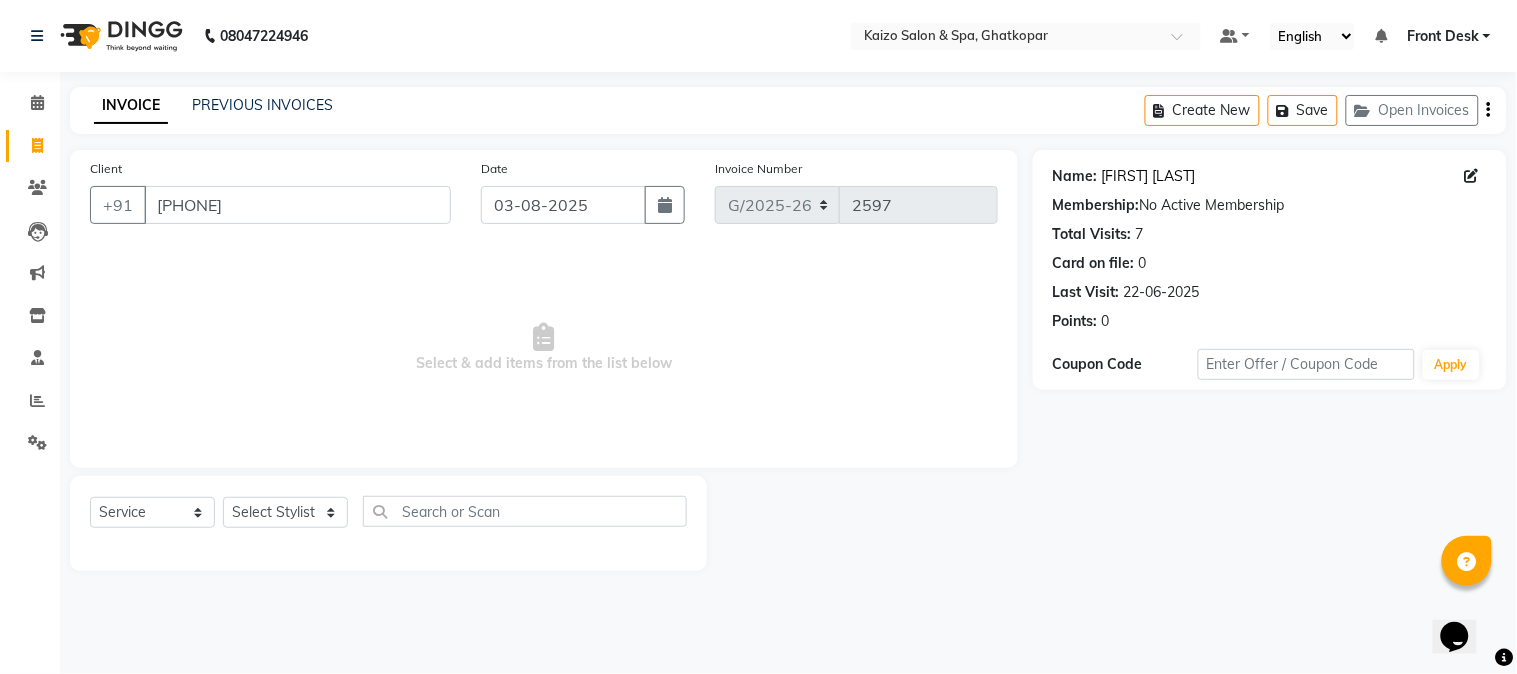 click on "[FIRST] [LAST]" 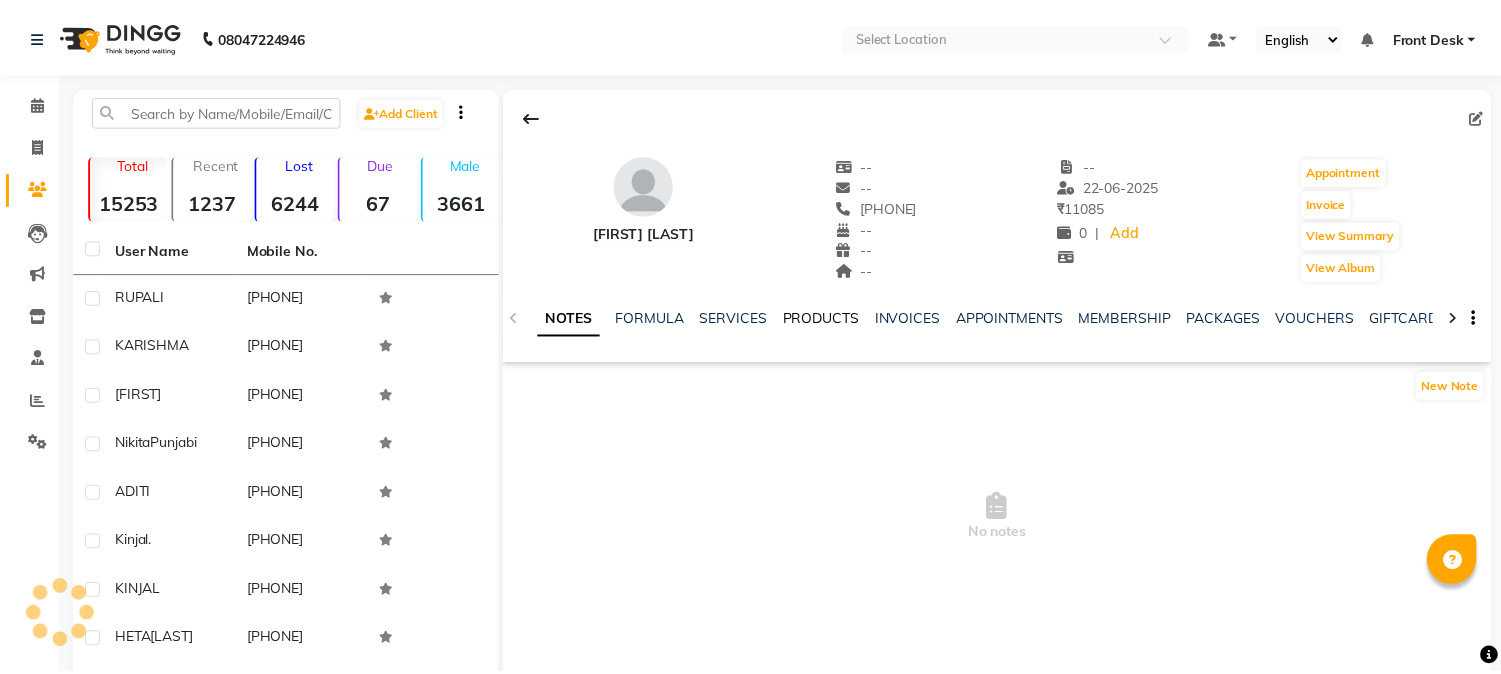 scroll, scrollTop: 0, scrollLeft: 0, axis: both 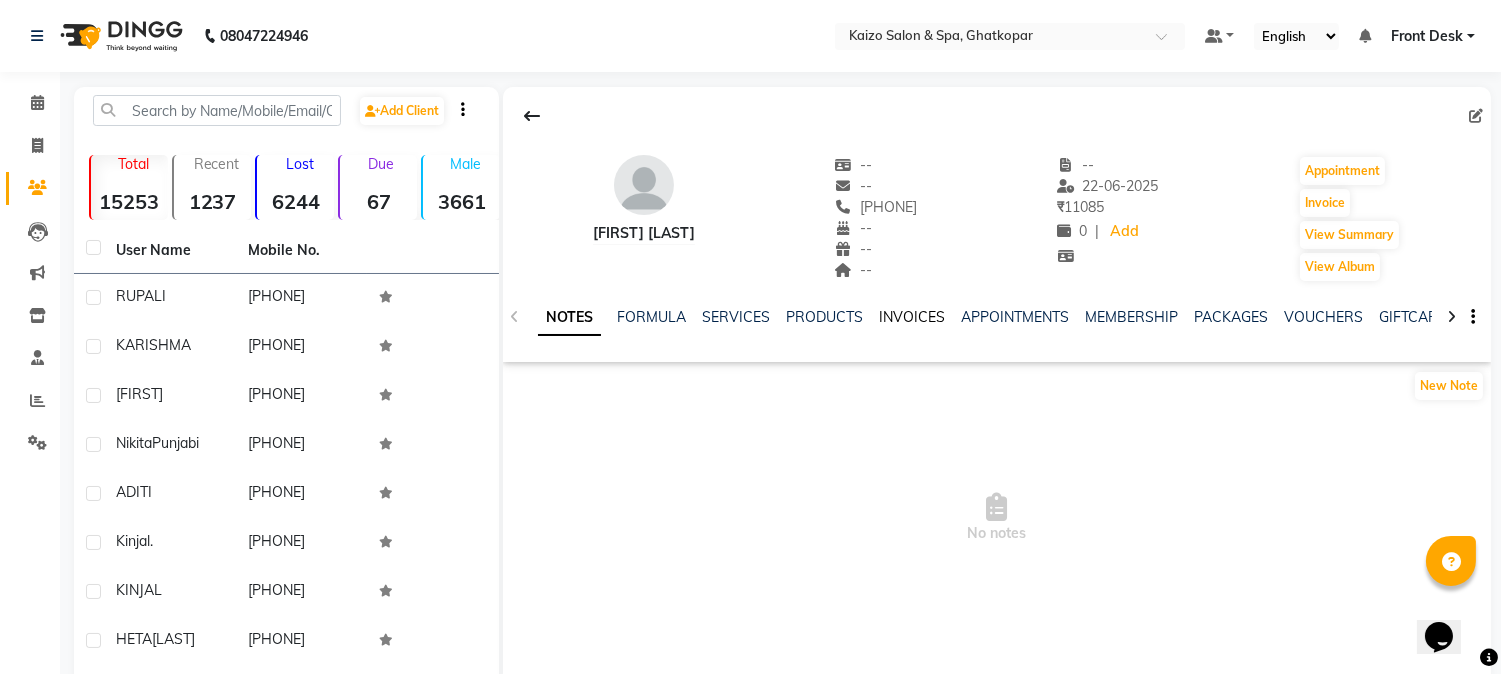 click on "INVOICES" 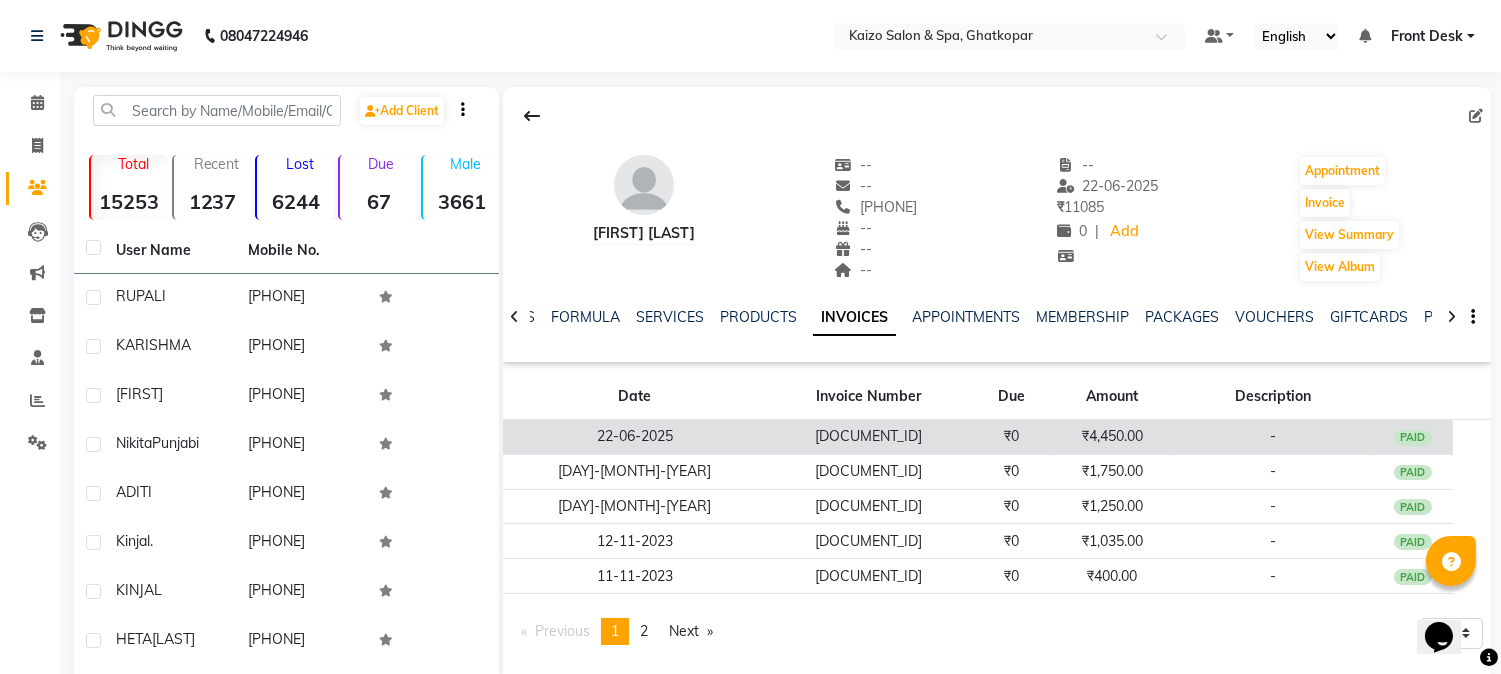 click on "₹4,450.00" 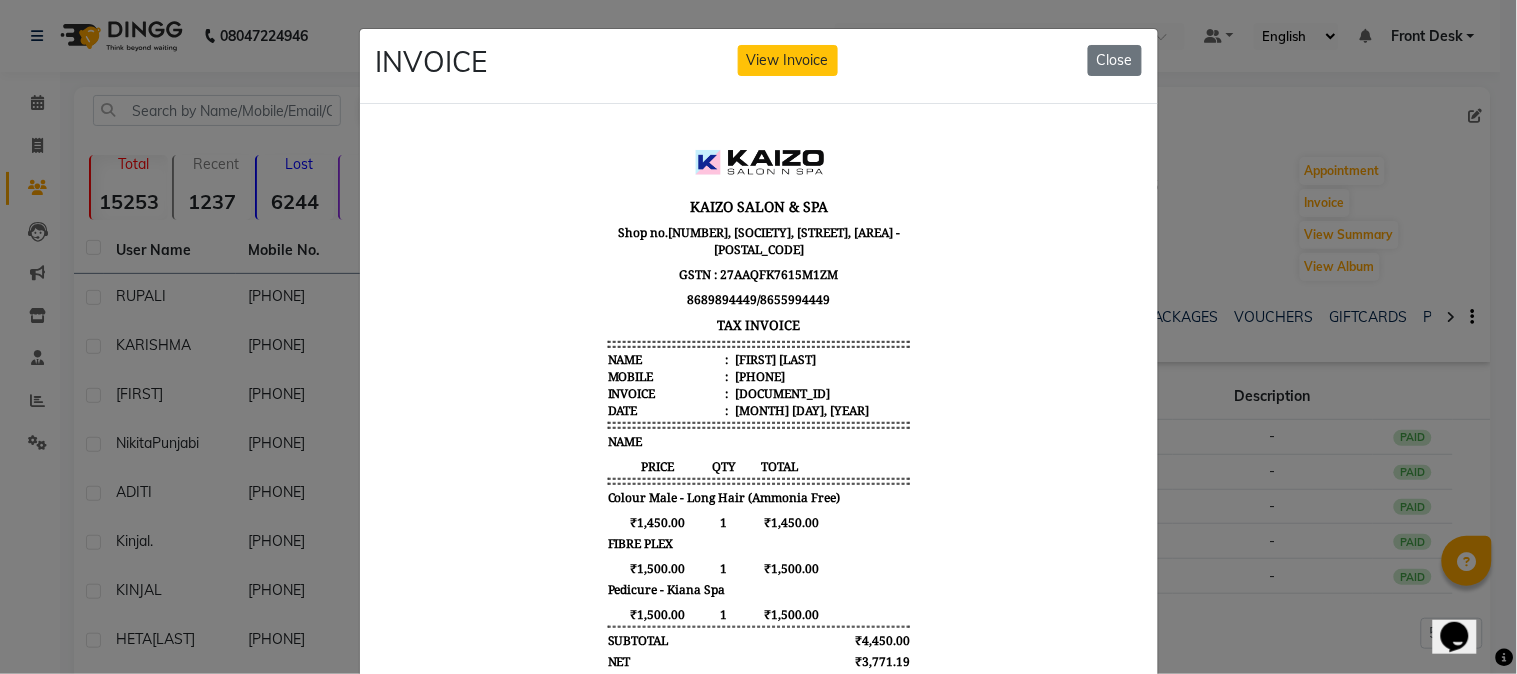 scroll, scrollTop: 0, scrollLeft: 0, axis: both 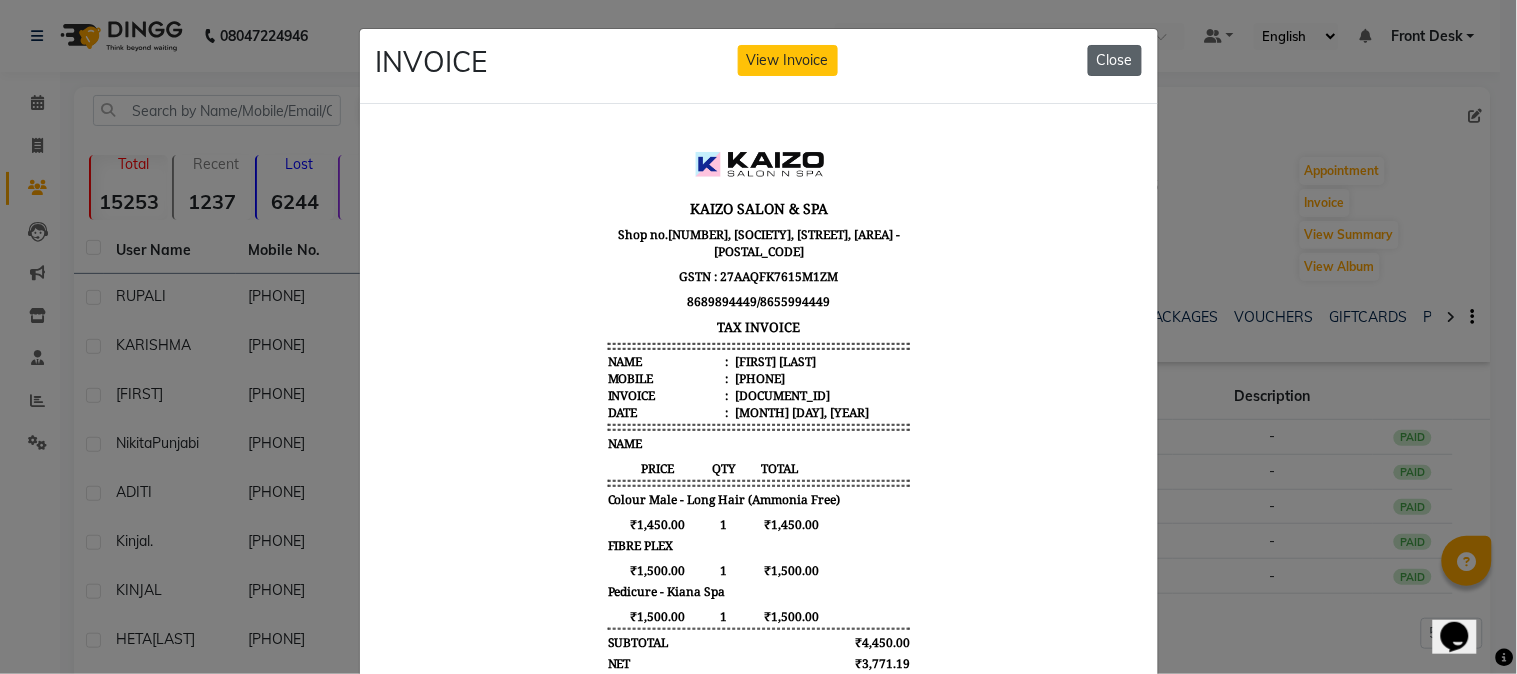 click on "Close" 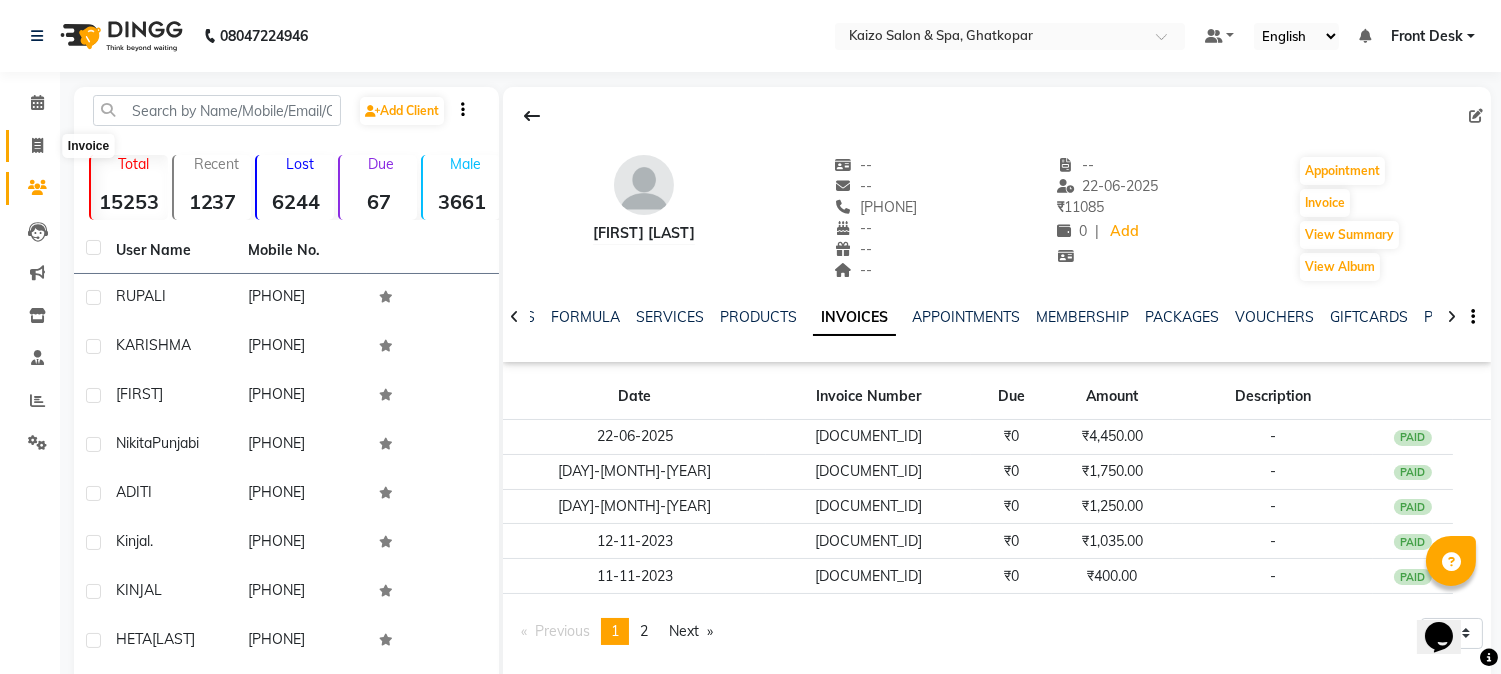 click 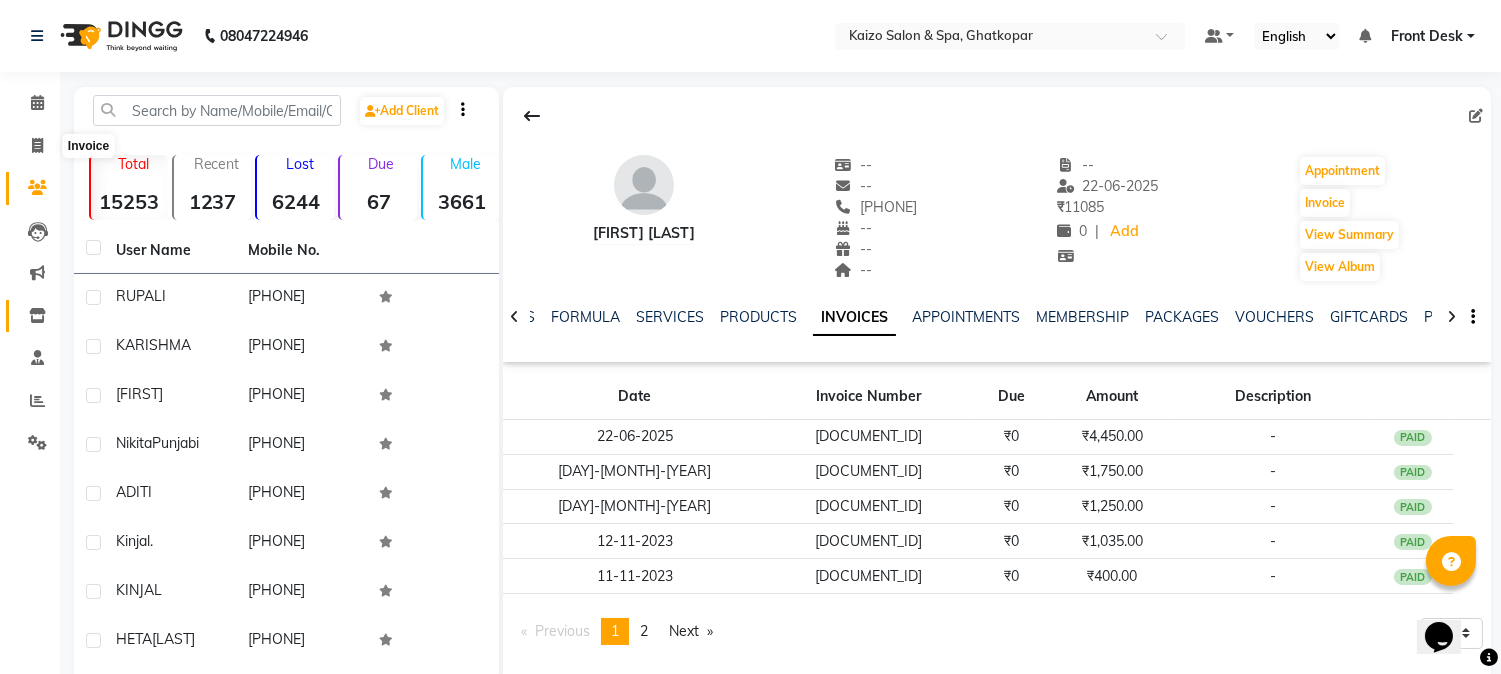 select on "service" 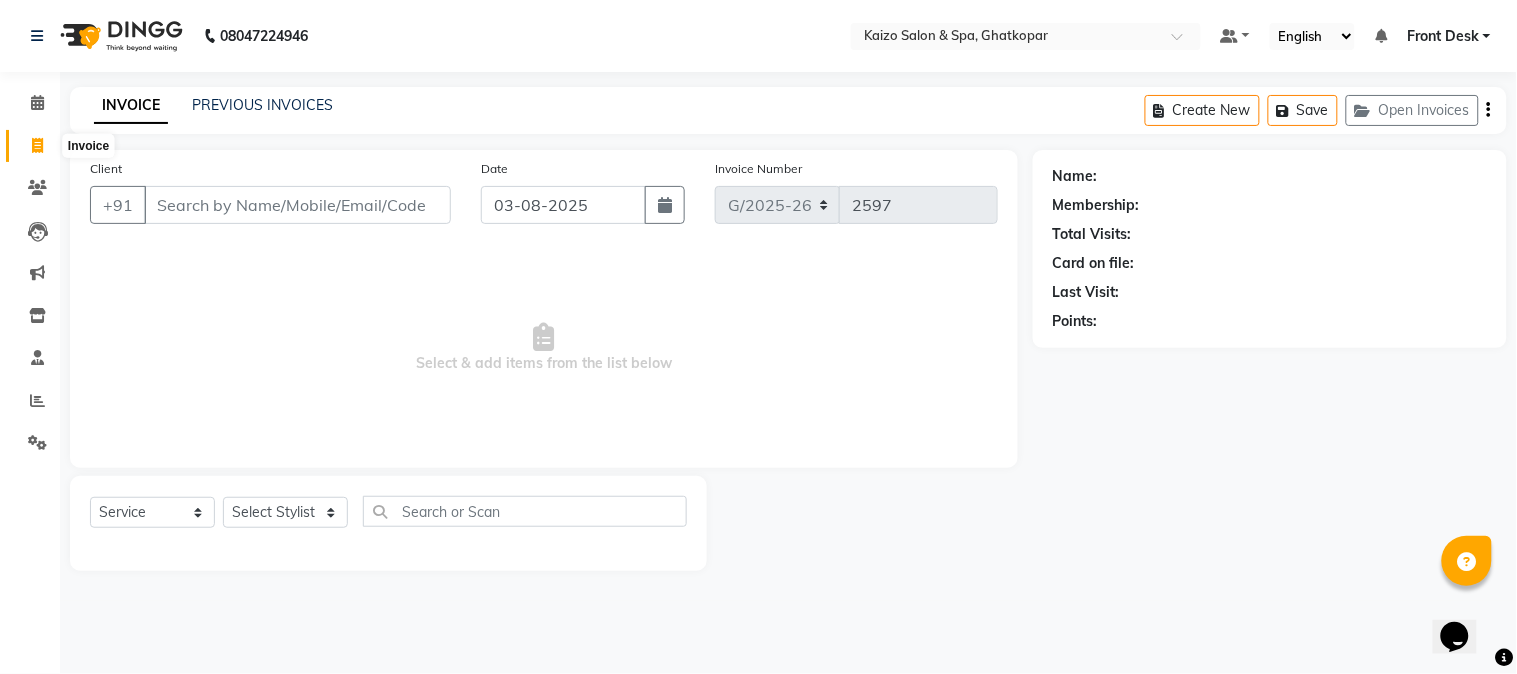 click 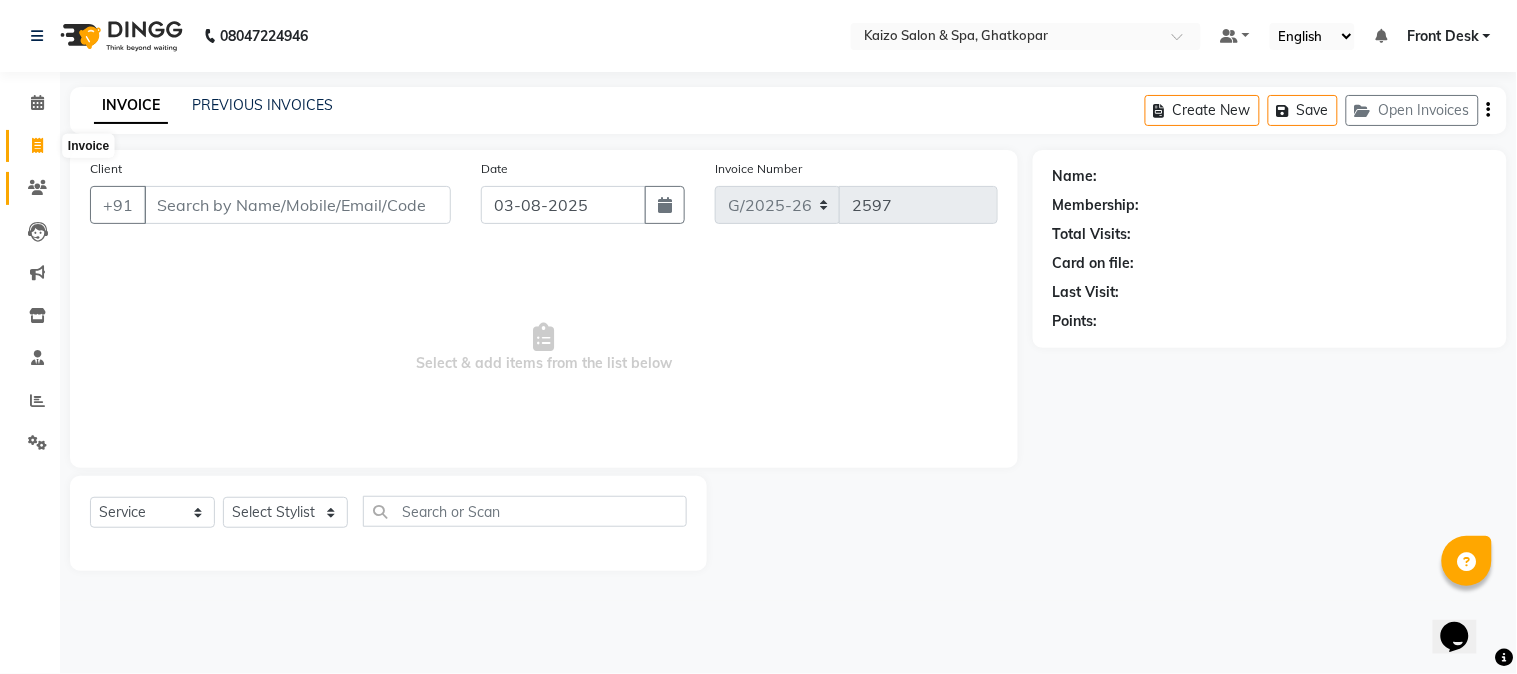 select on "service" 